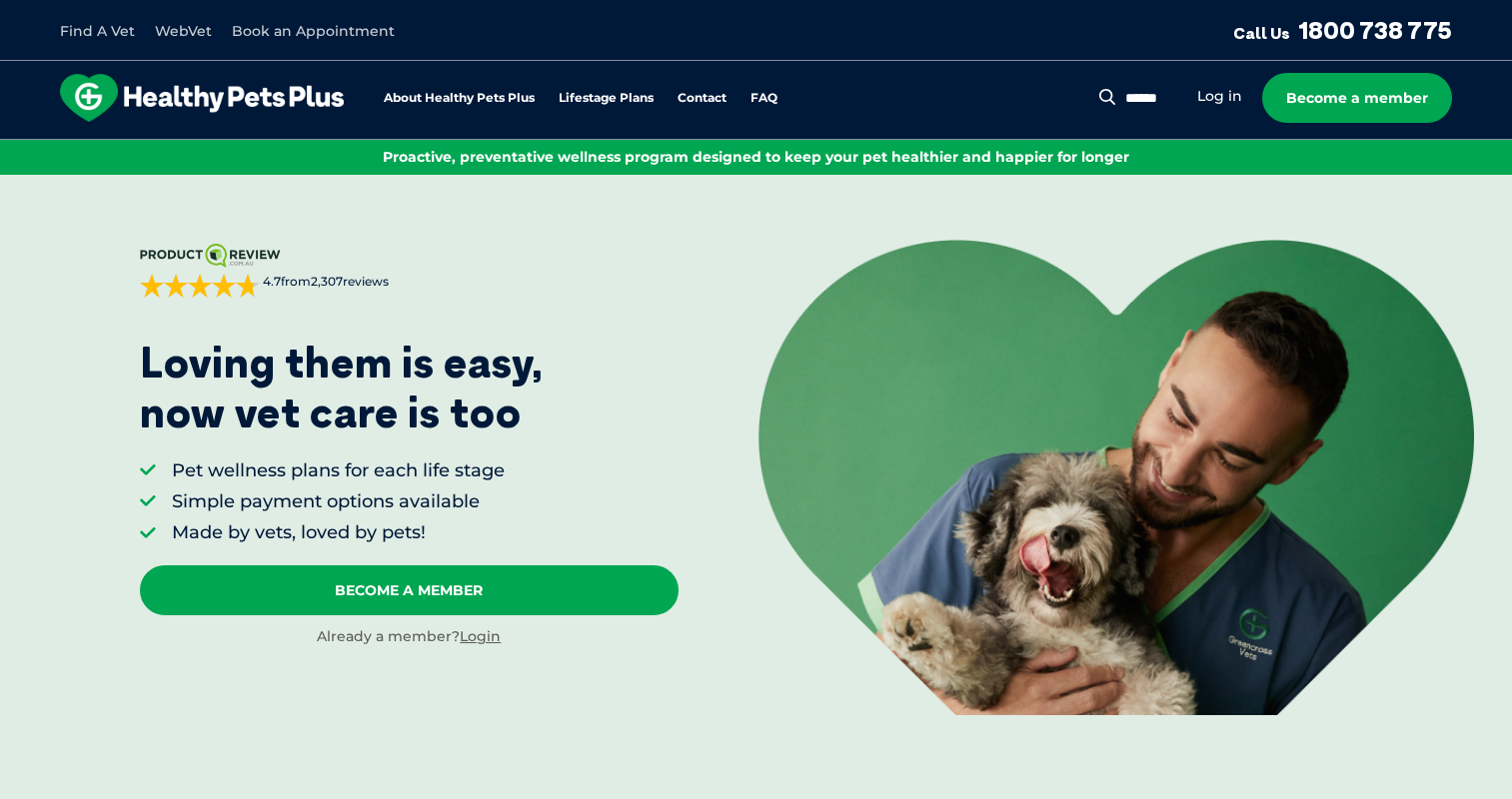 scroll, scrollTop: 0, scrollLeft: 0, axis: both 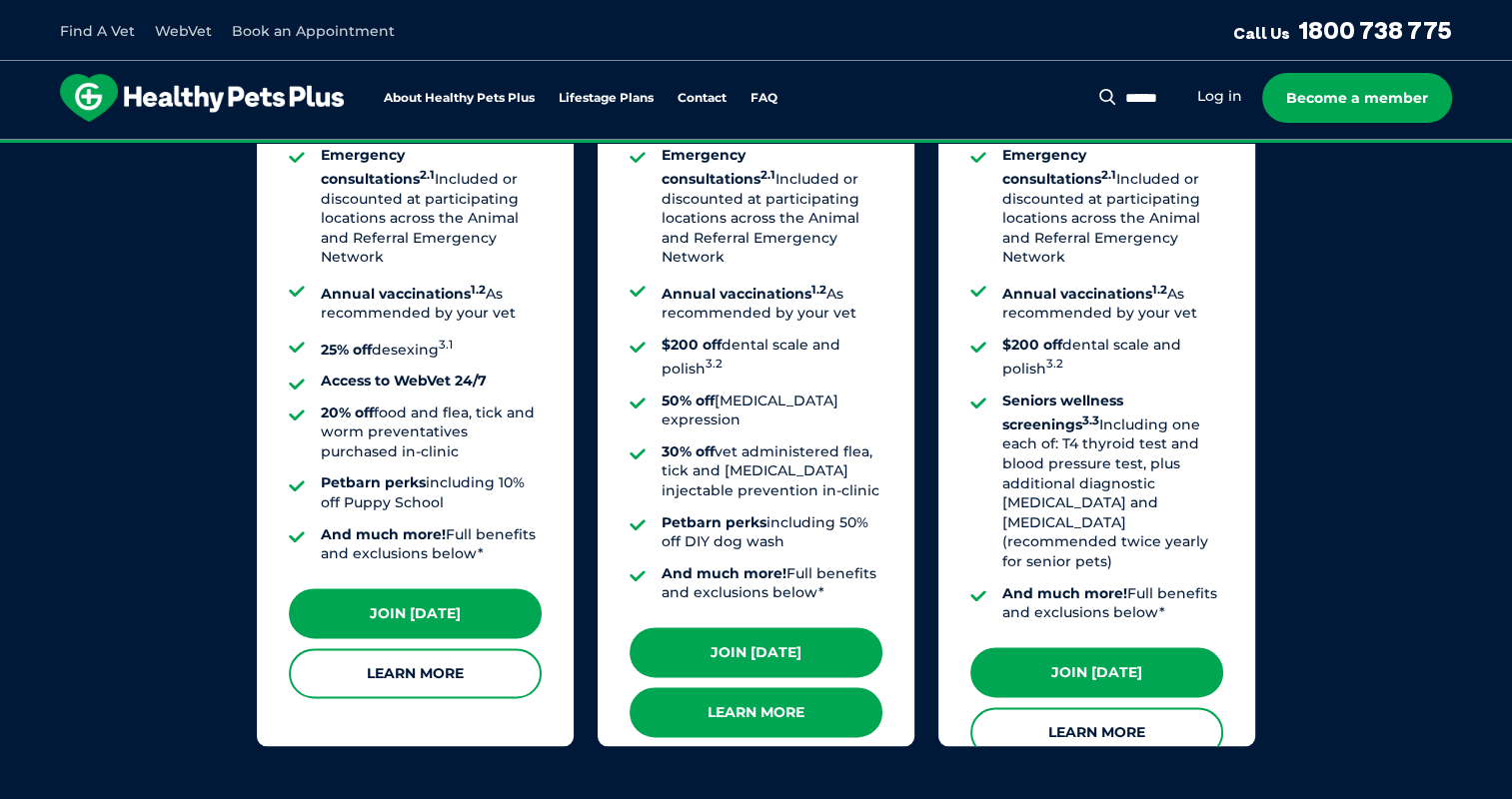 click on "Learn More" at bounding box center [756, 712] 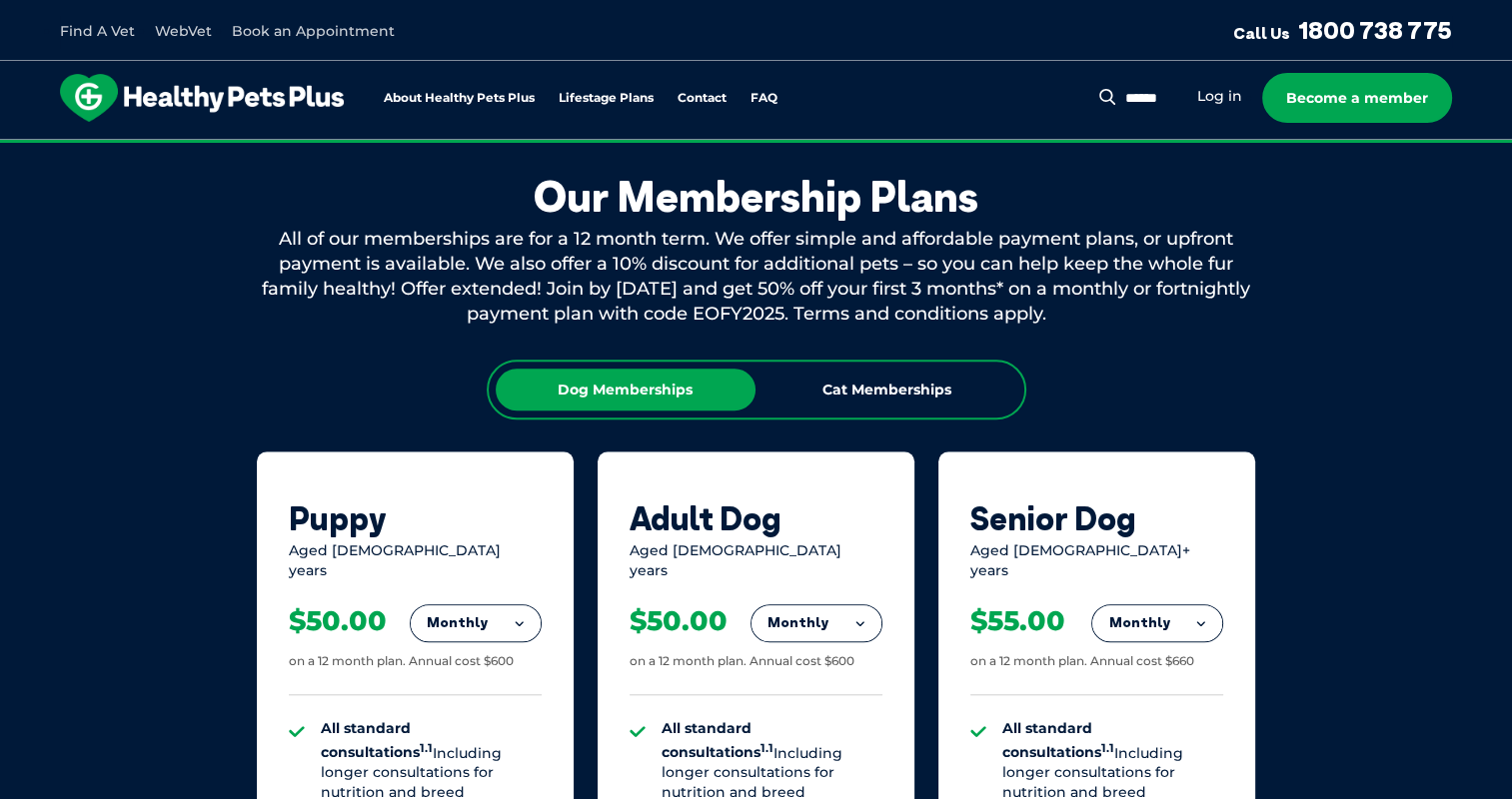 scroll, scrollTop: 1598, scrollLeft: 0, axis: vertical 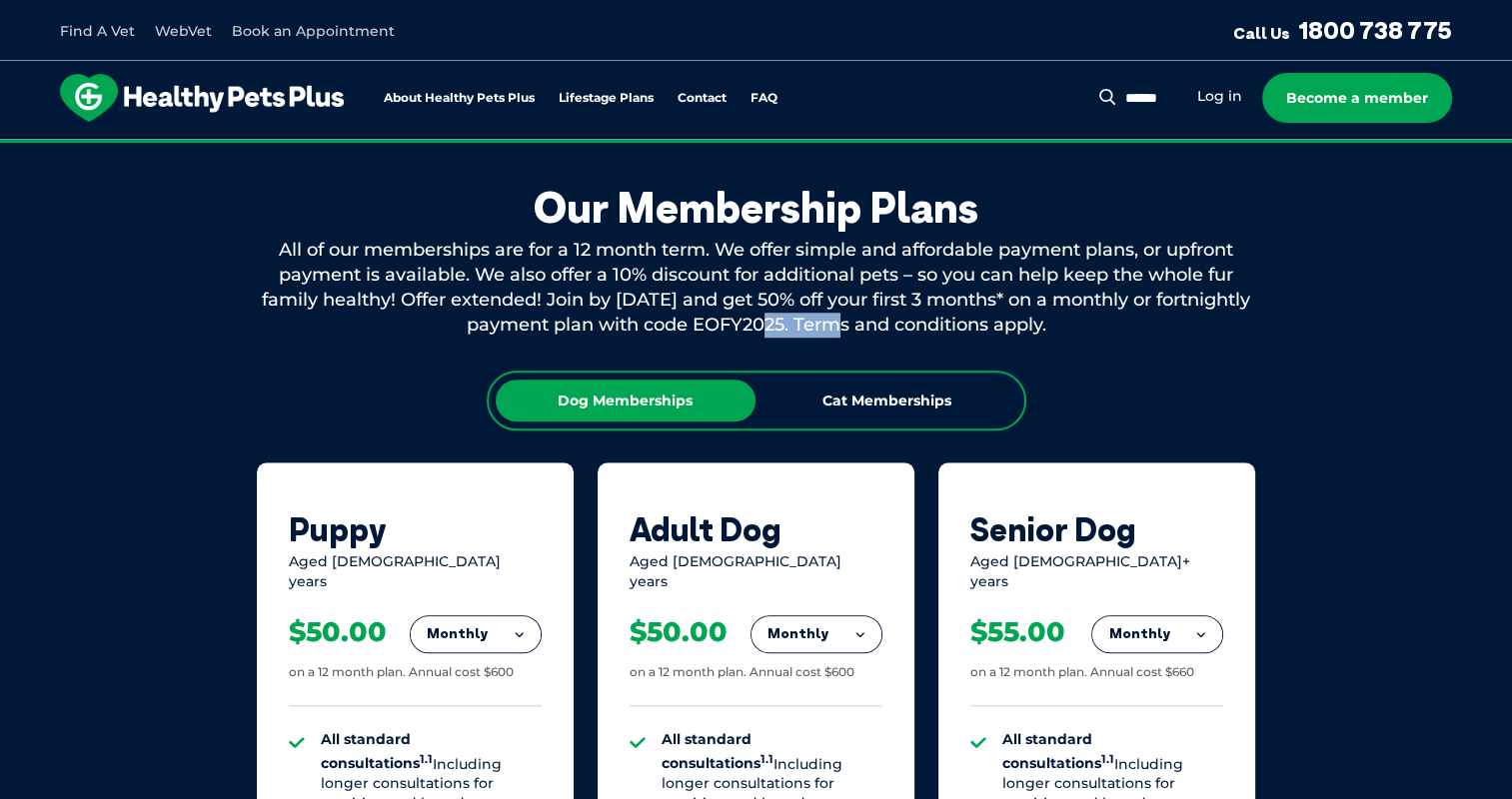 drag, startPoint x: 742, startPoint y: 326, endPoint x: 832, endPoint y: 331, distance: 90.13878 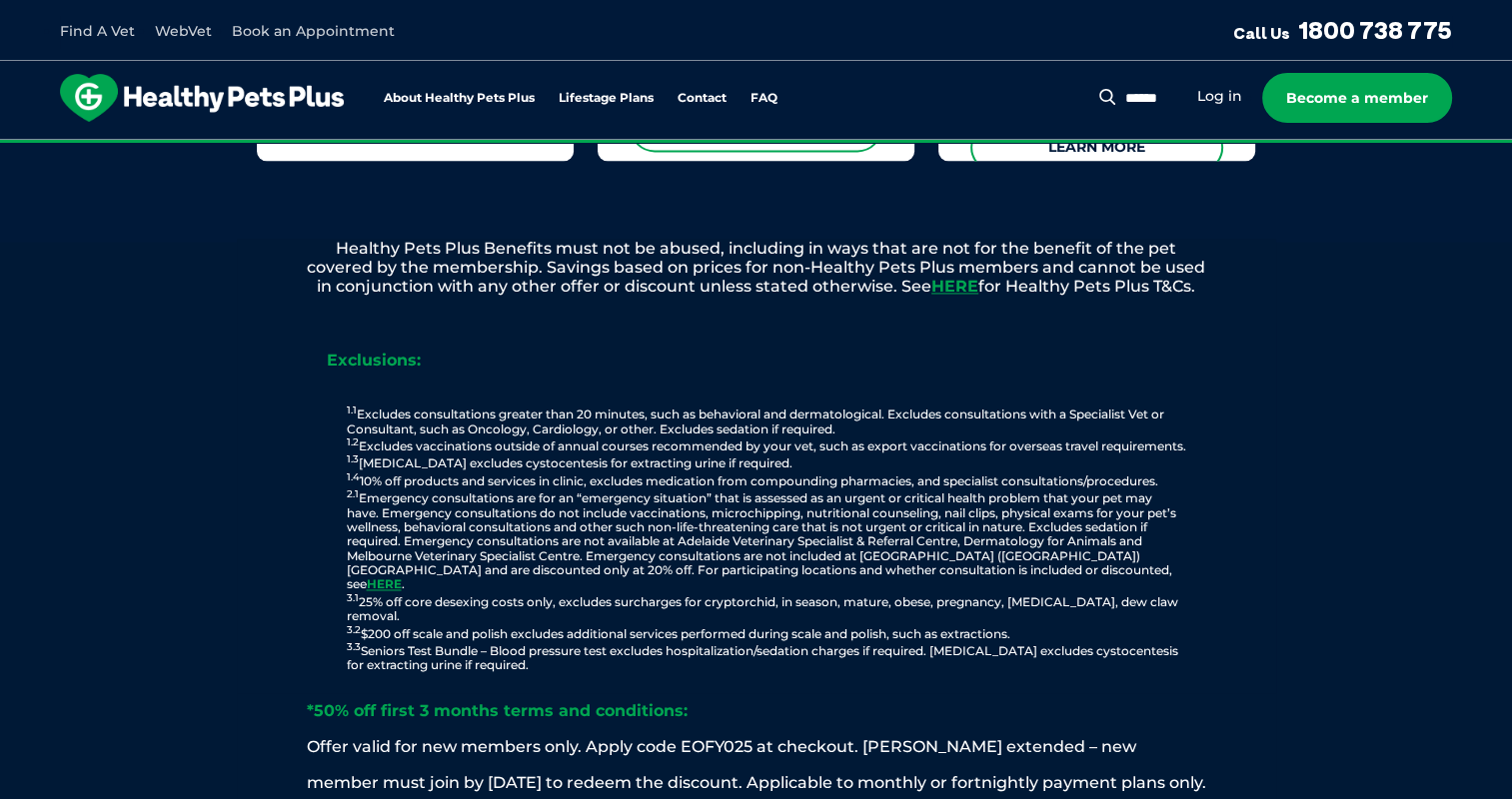 scroll, scrollTop: 2497, scrollLeft: 0, axis: vertical 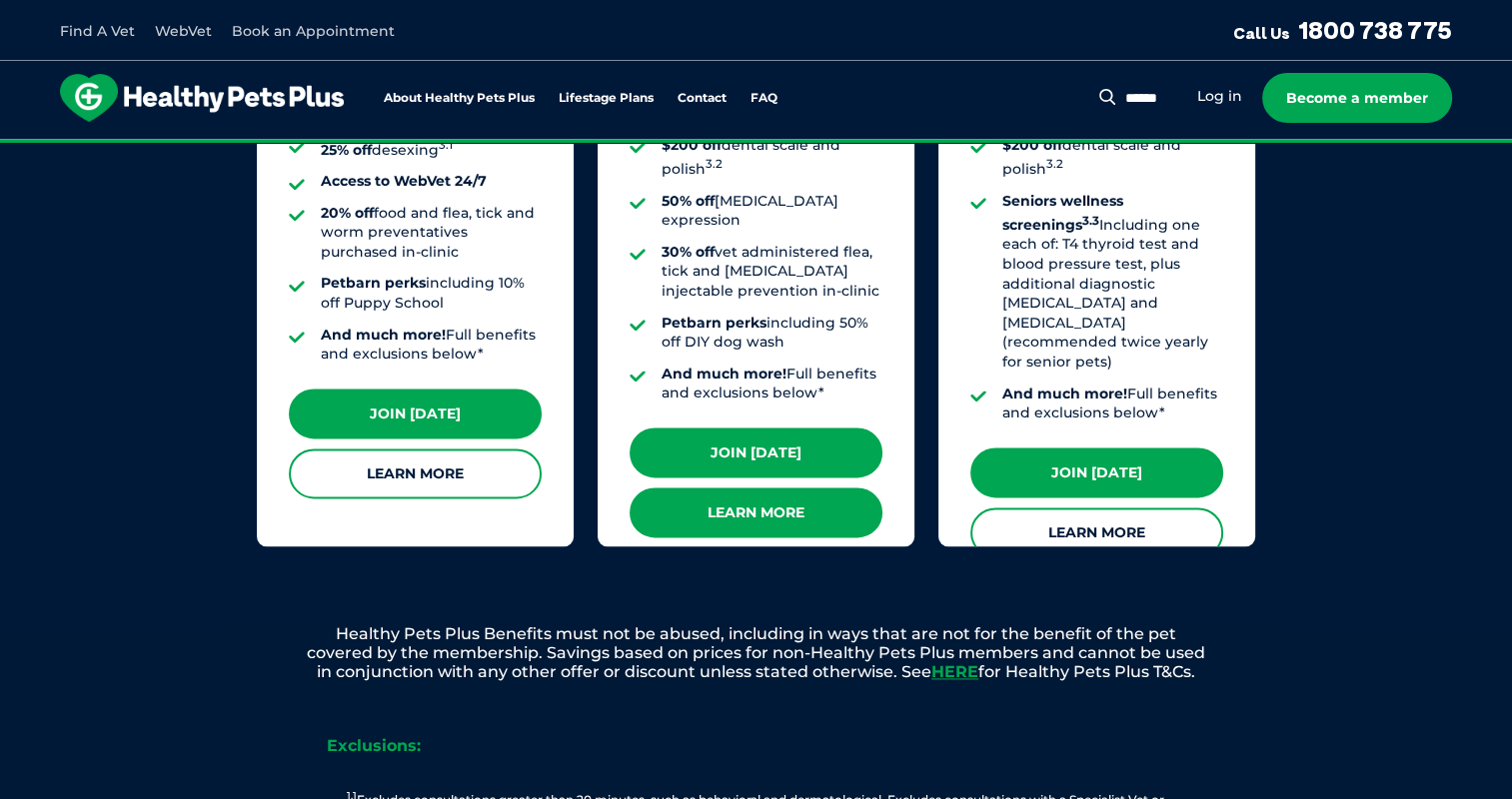 click on "Learn More" at bounding box center (756, 512) 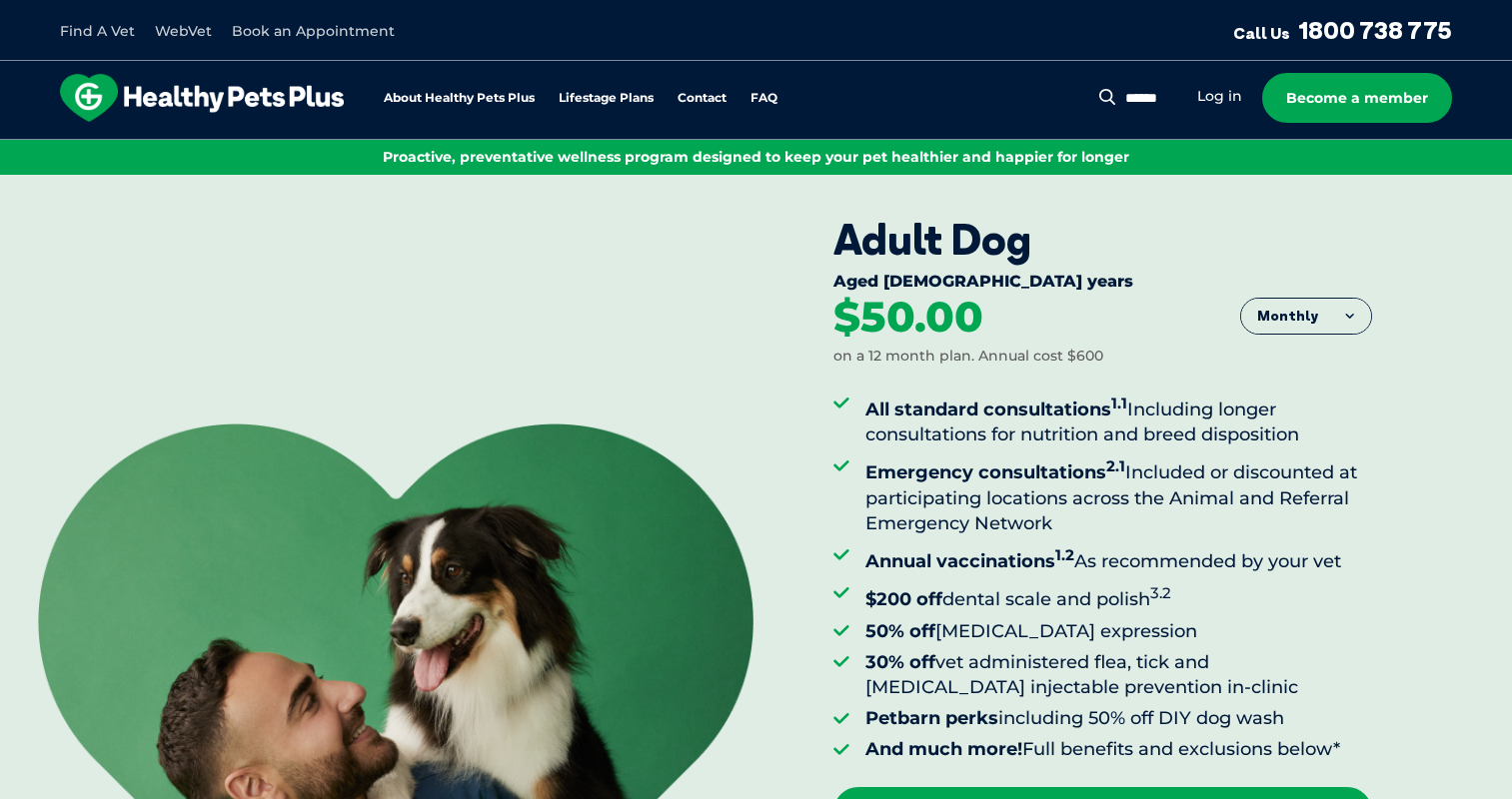 scroll, scrollTop: 0, scrollLeft: 0, axis: both 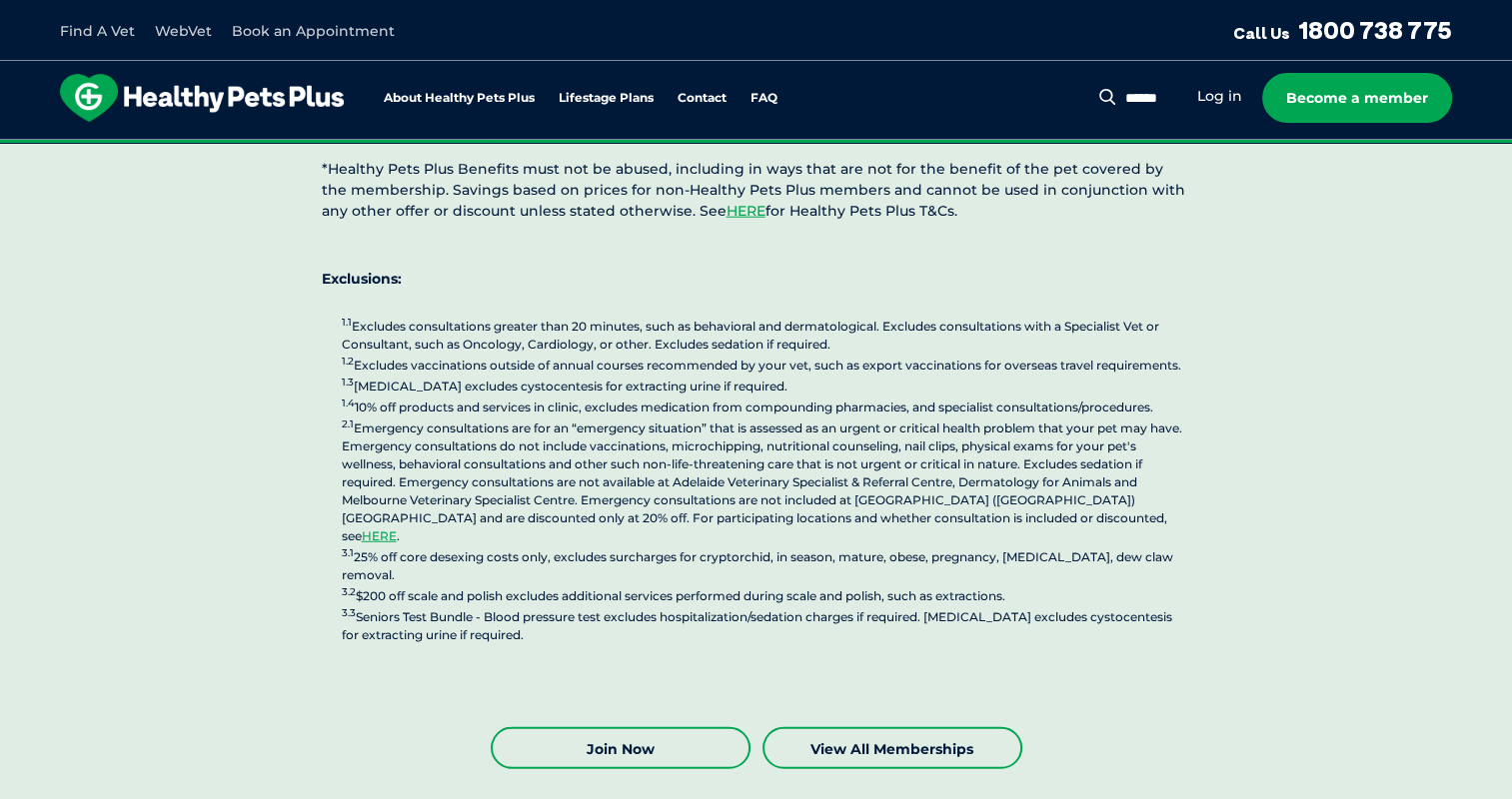 click on "Join Now" at bounding box center [621, 748] 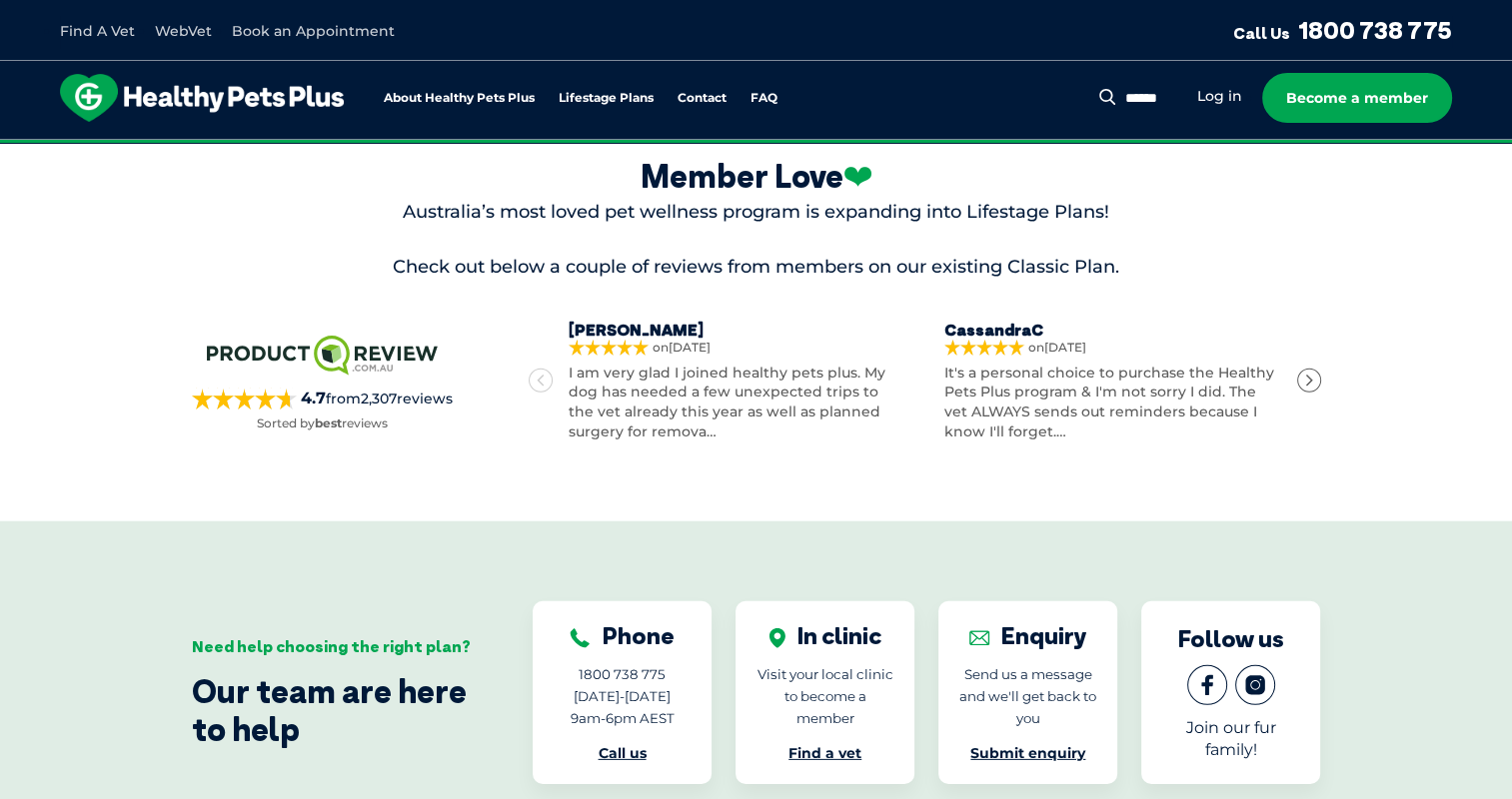 scroll, scrollTop: 5551, scrollLeft: 0, axis: vertical 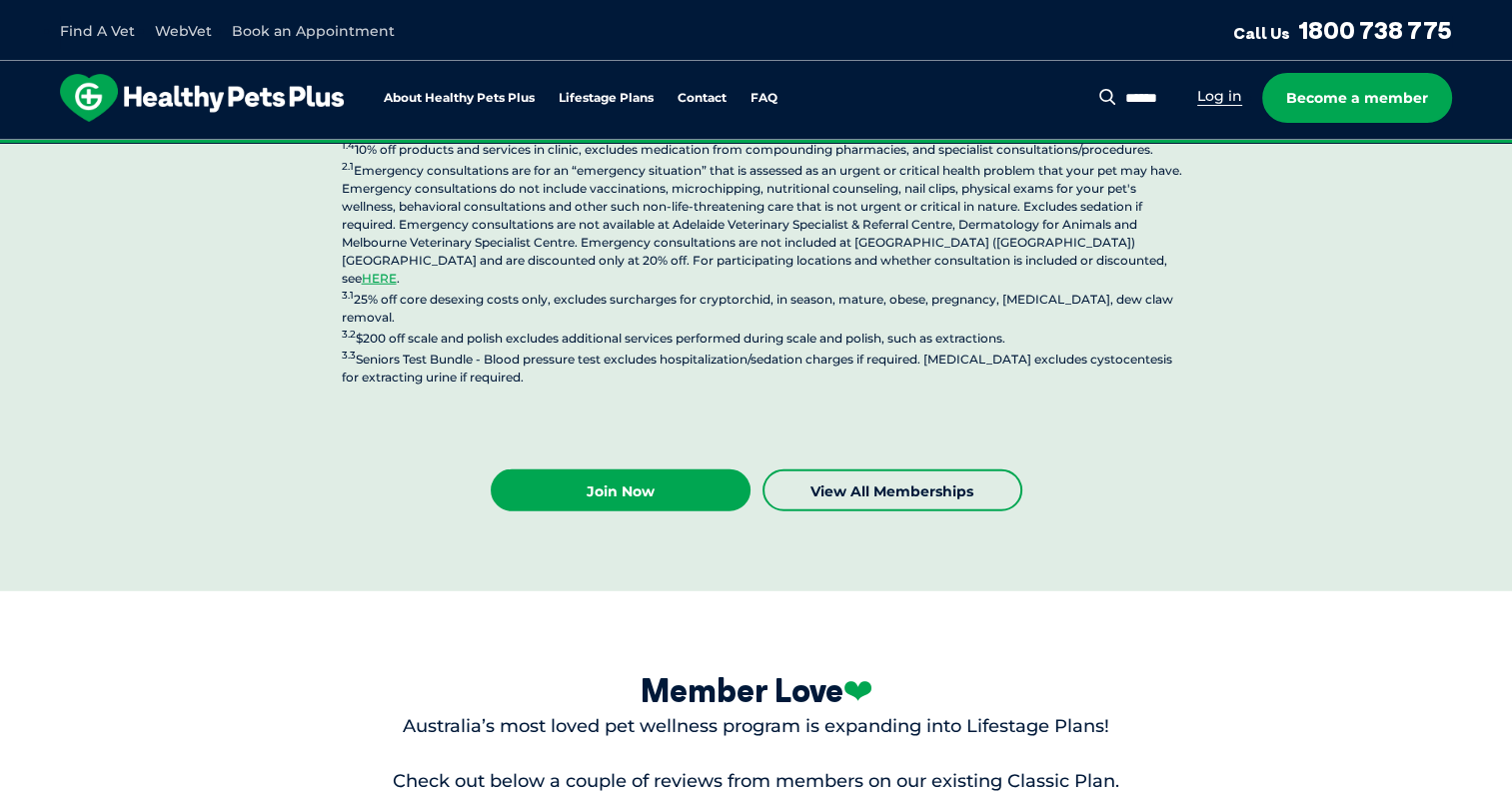 click on "Log in" at bounding box center [1219, 96] 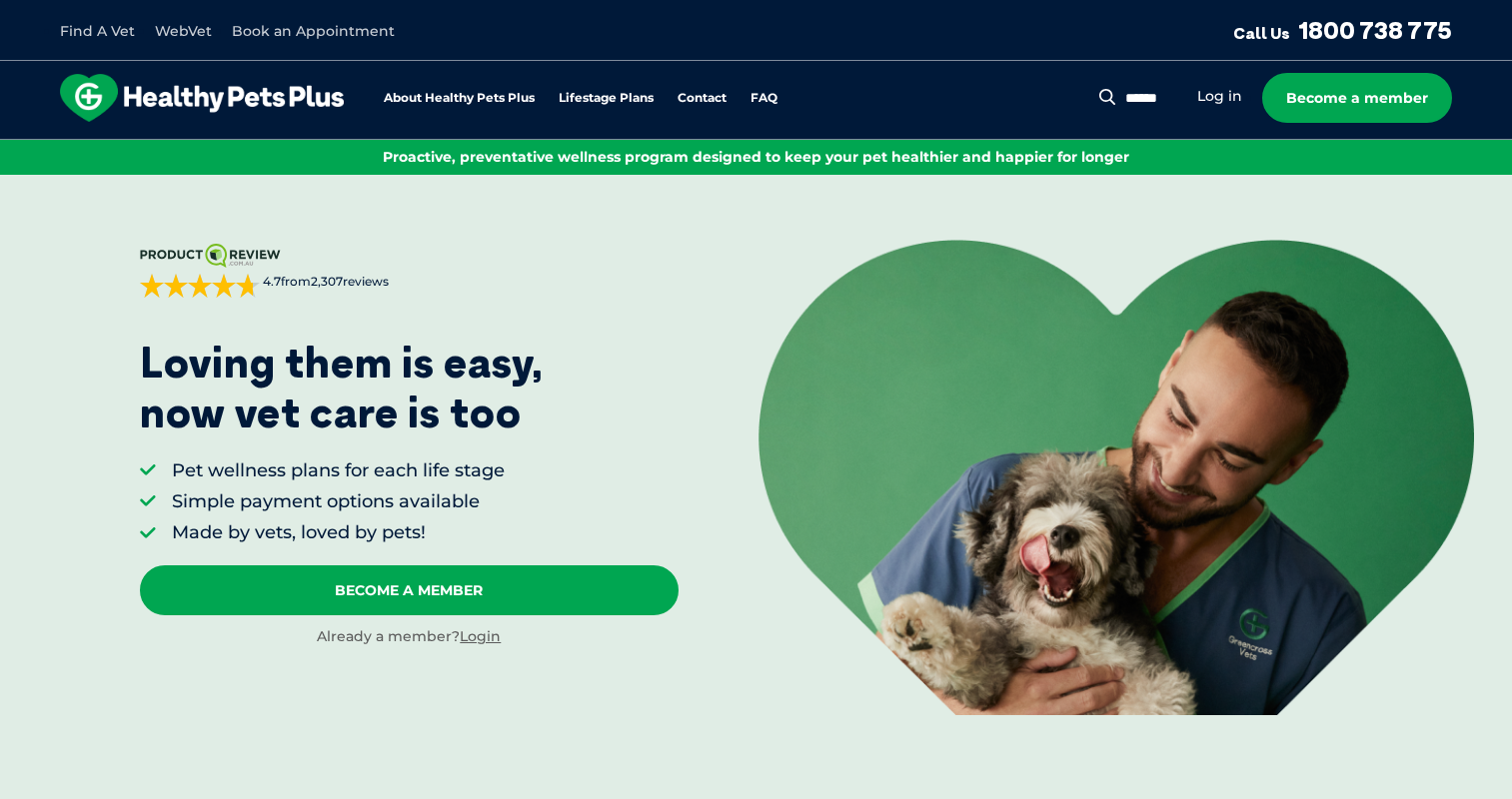 scroll, scrollTop: 0, scrollLeft: 0, axis: both 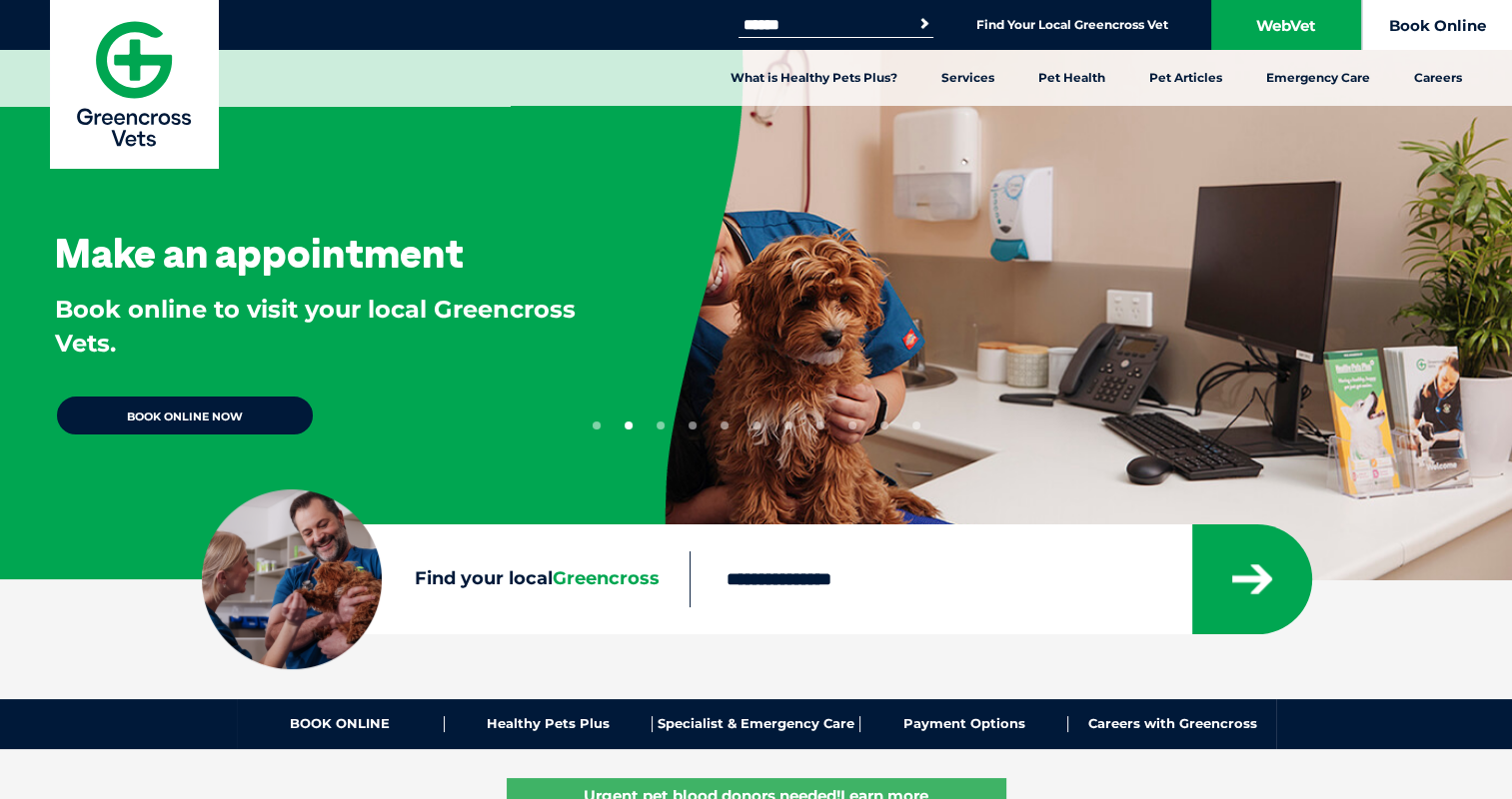 click on "Book Online" at bounding box center (1437, 25) 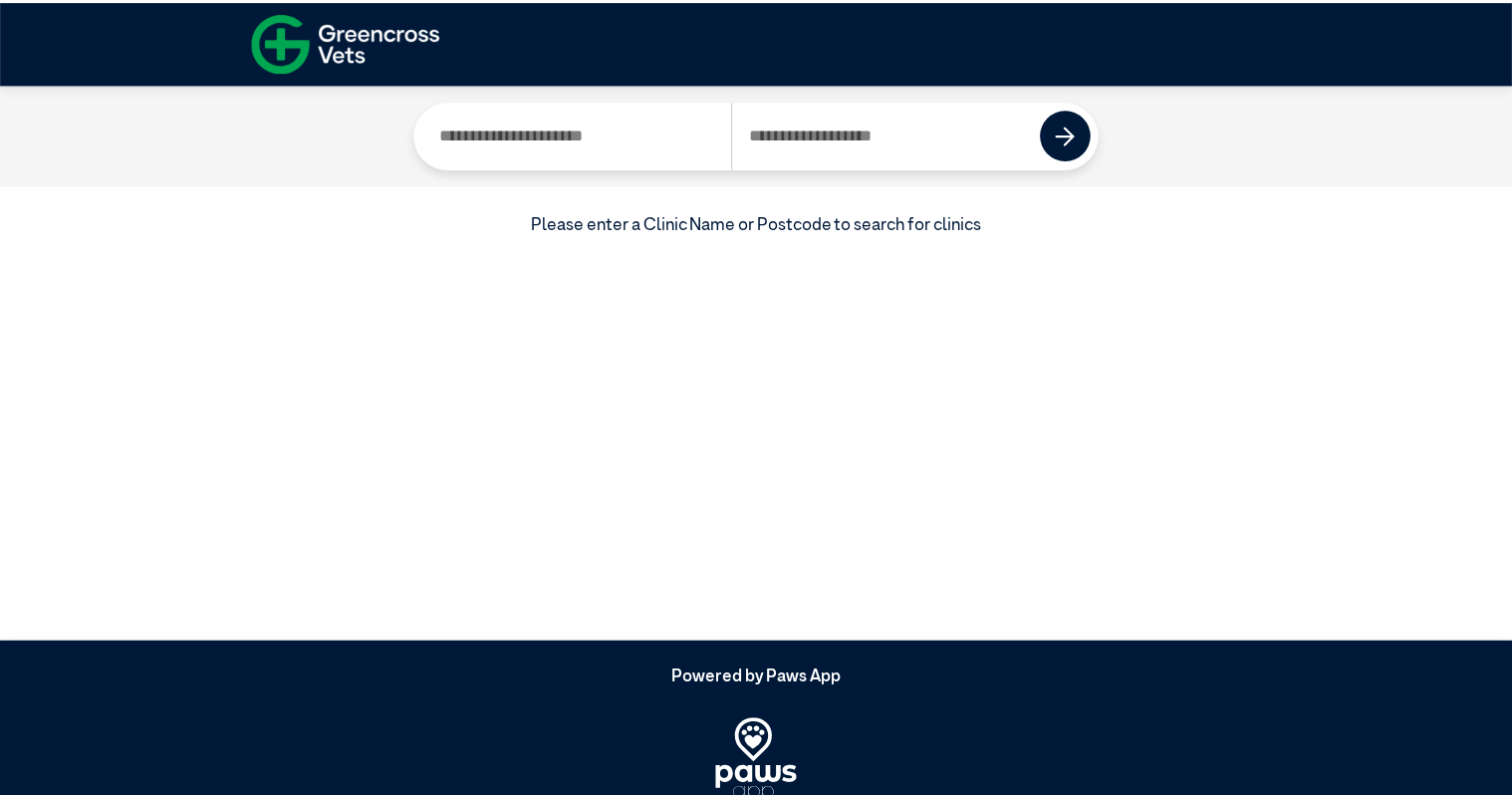 scroll, scrollTop: 0, scrollLeft: 0, axis: both 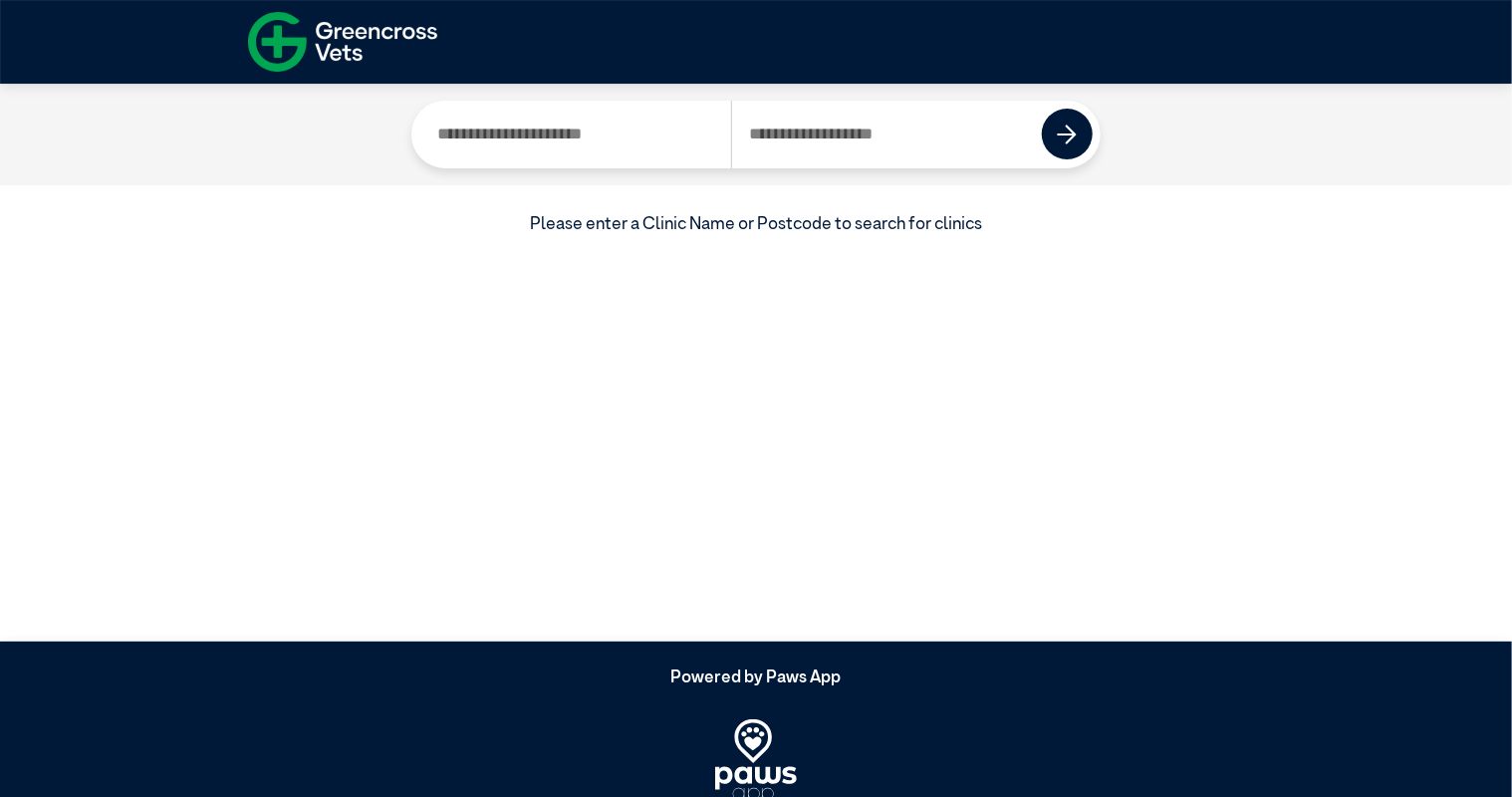 click at bounding box center [575, 134] 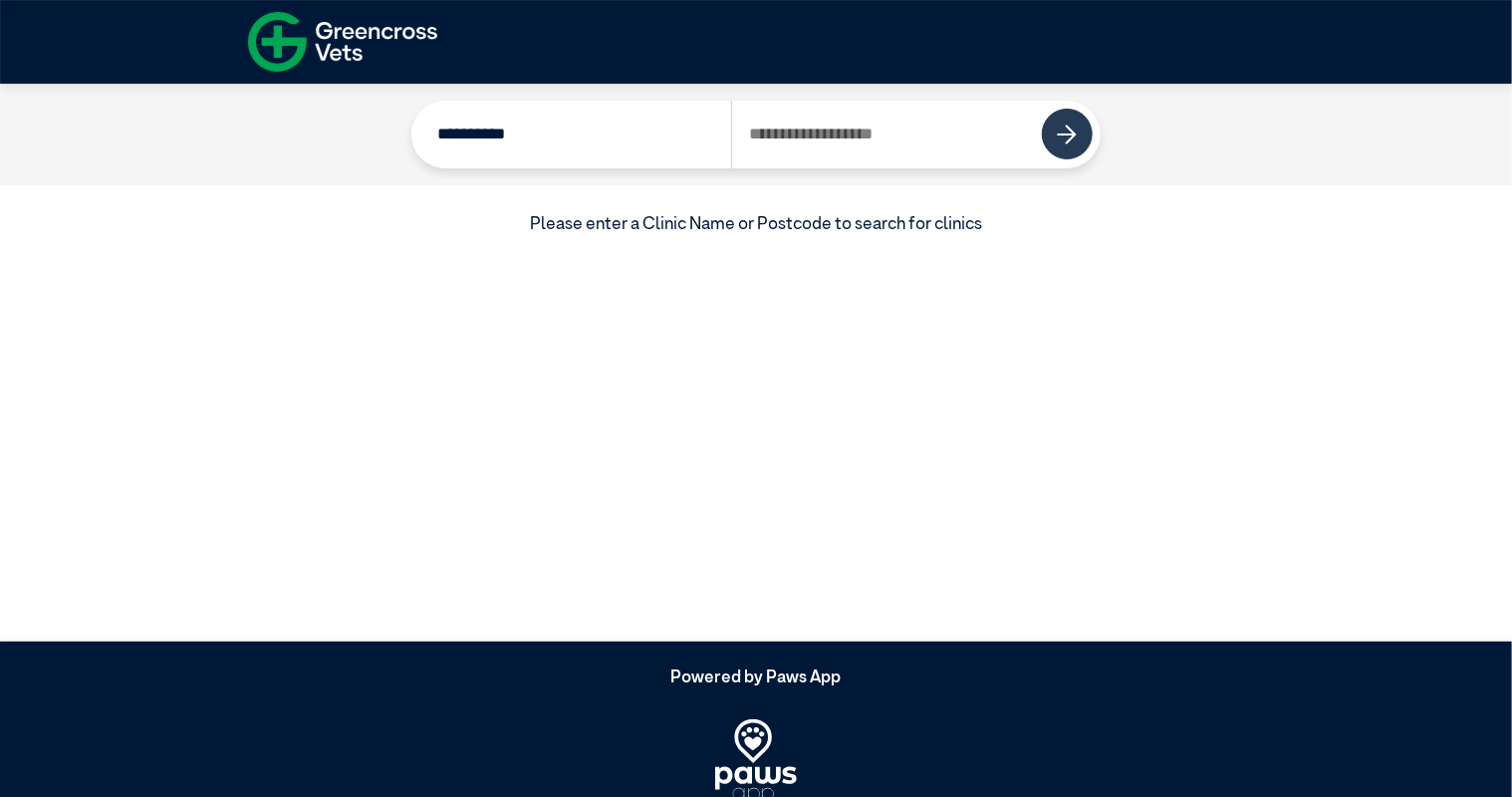 type on "**********" 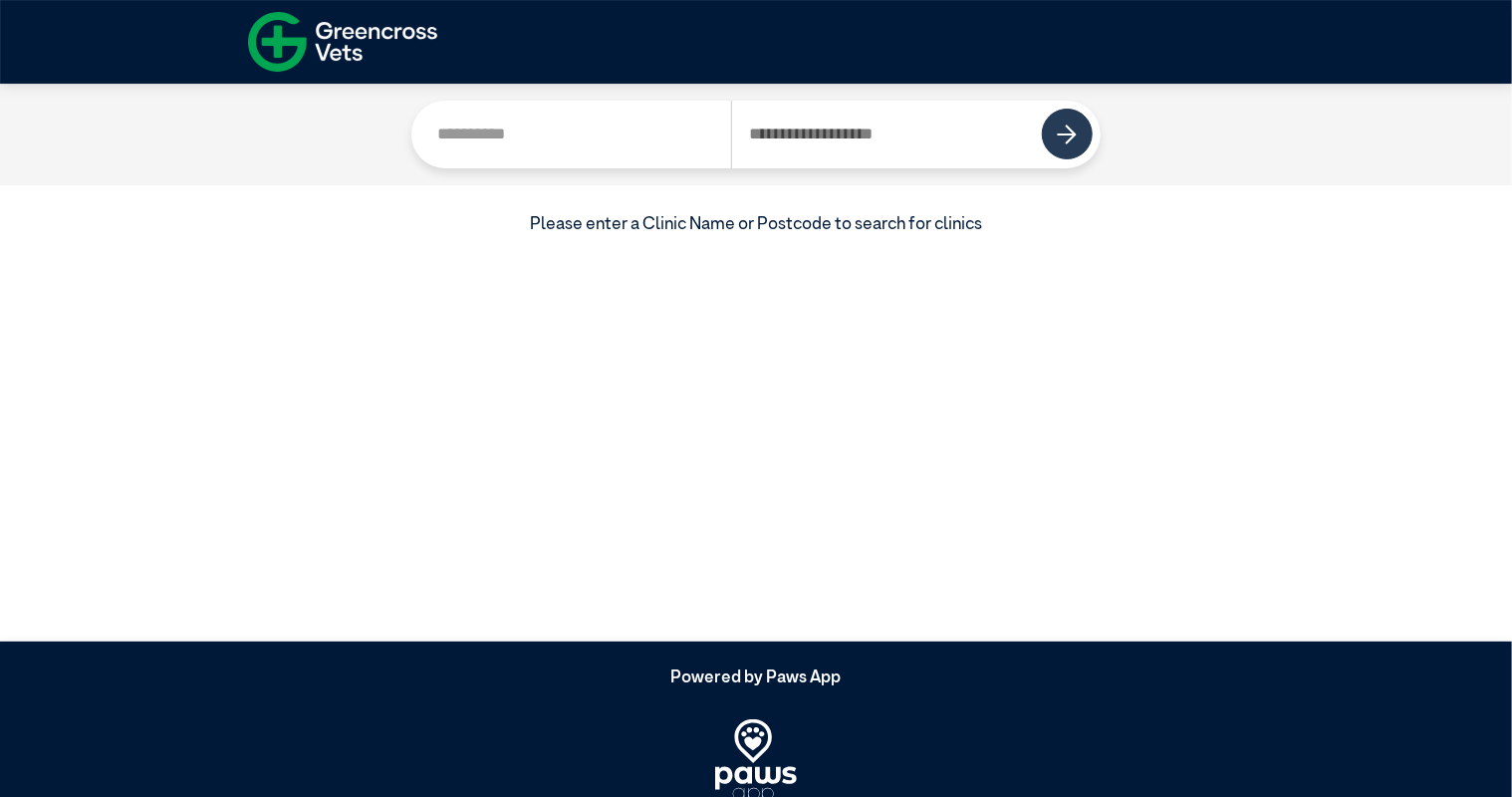 click at bounding box center [1067, 133] 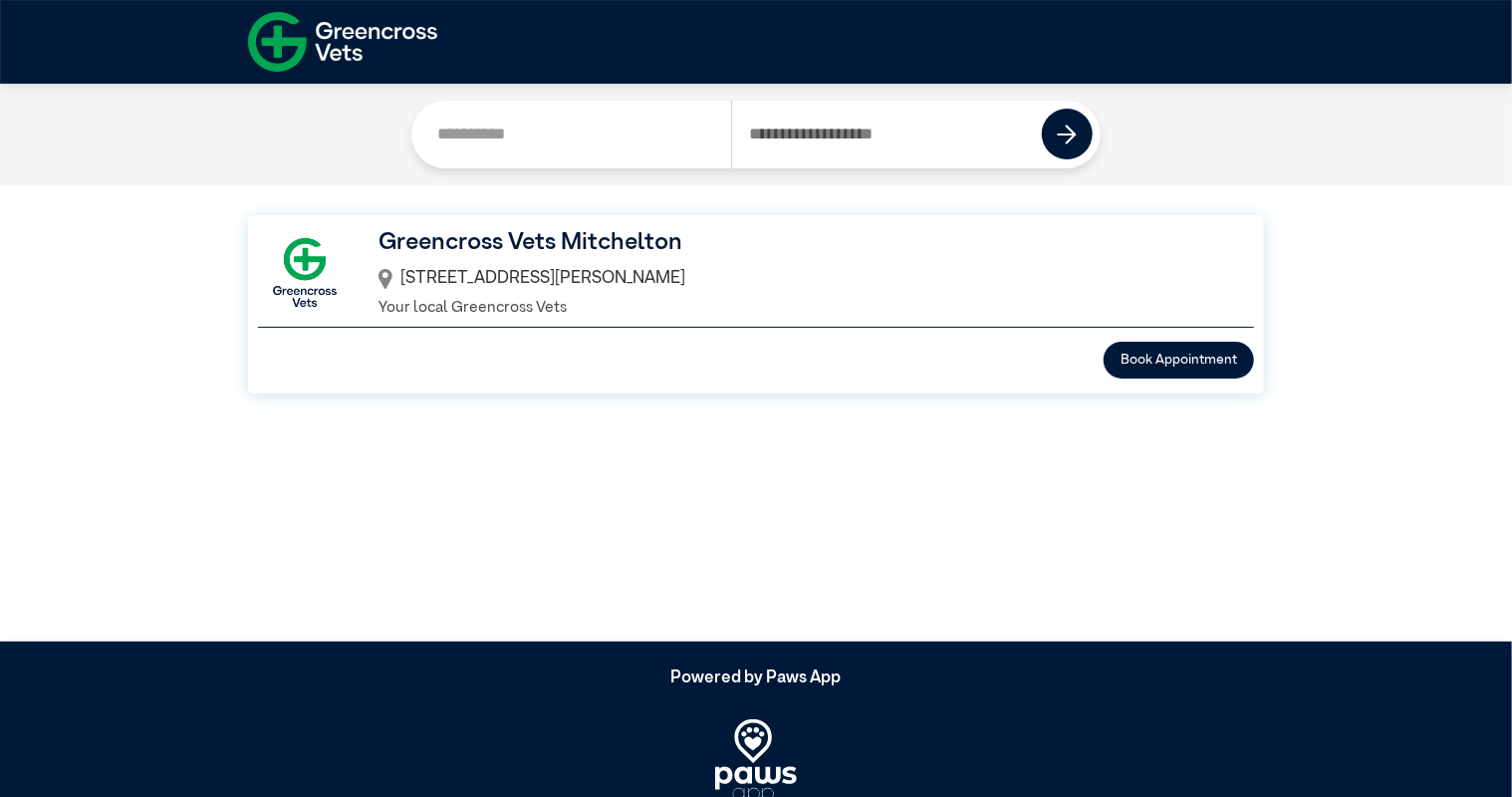 click on "Greencross Vets Mitchelton" at bounding box center [803, 243] 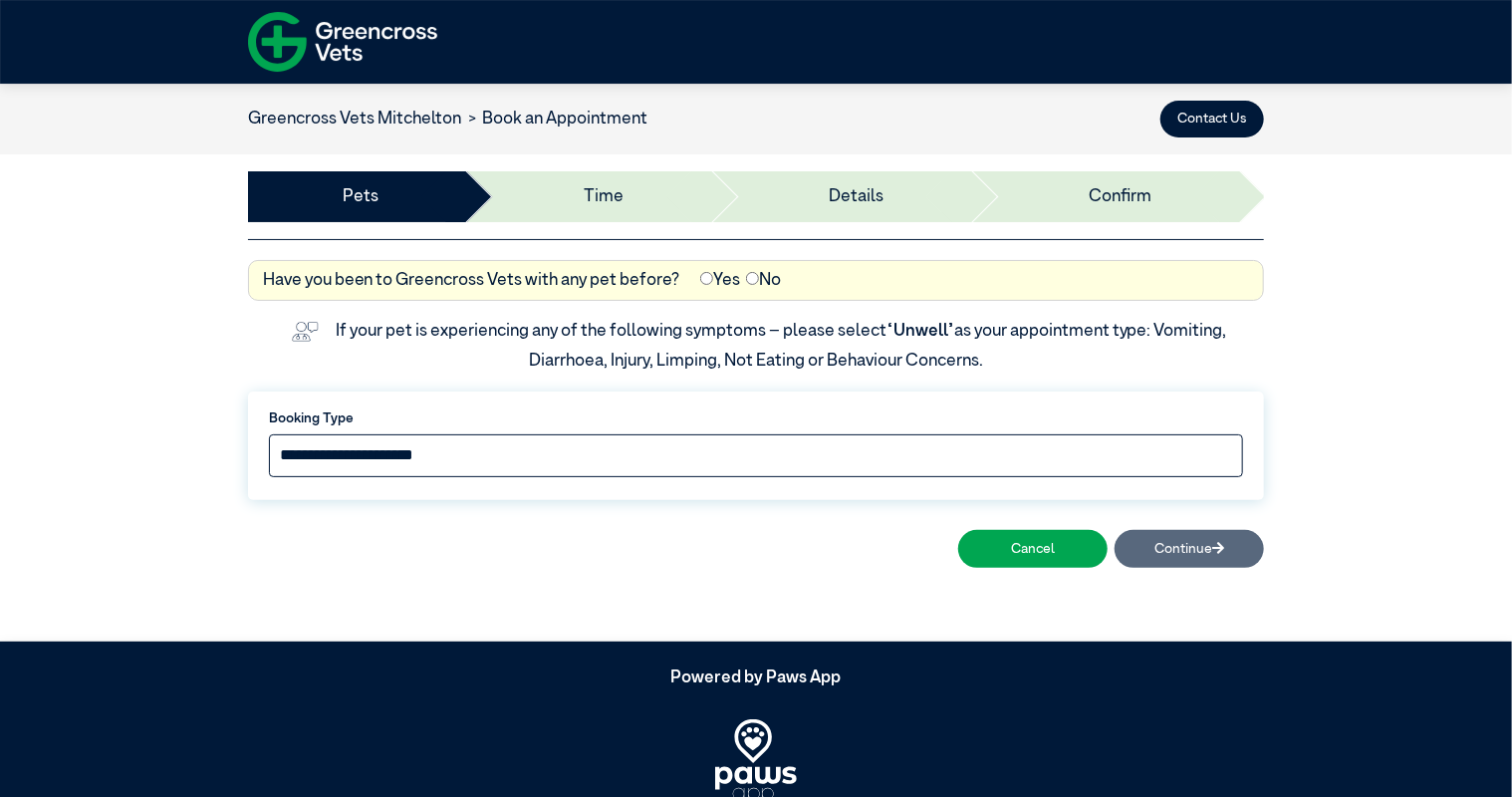 click on "**********" at bounding box center [756, 455] 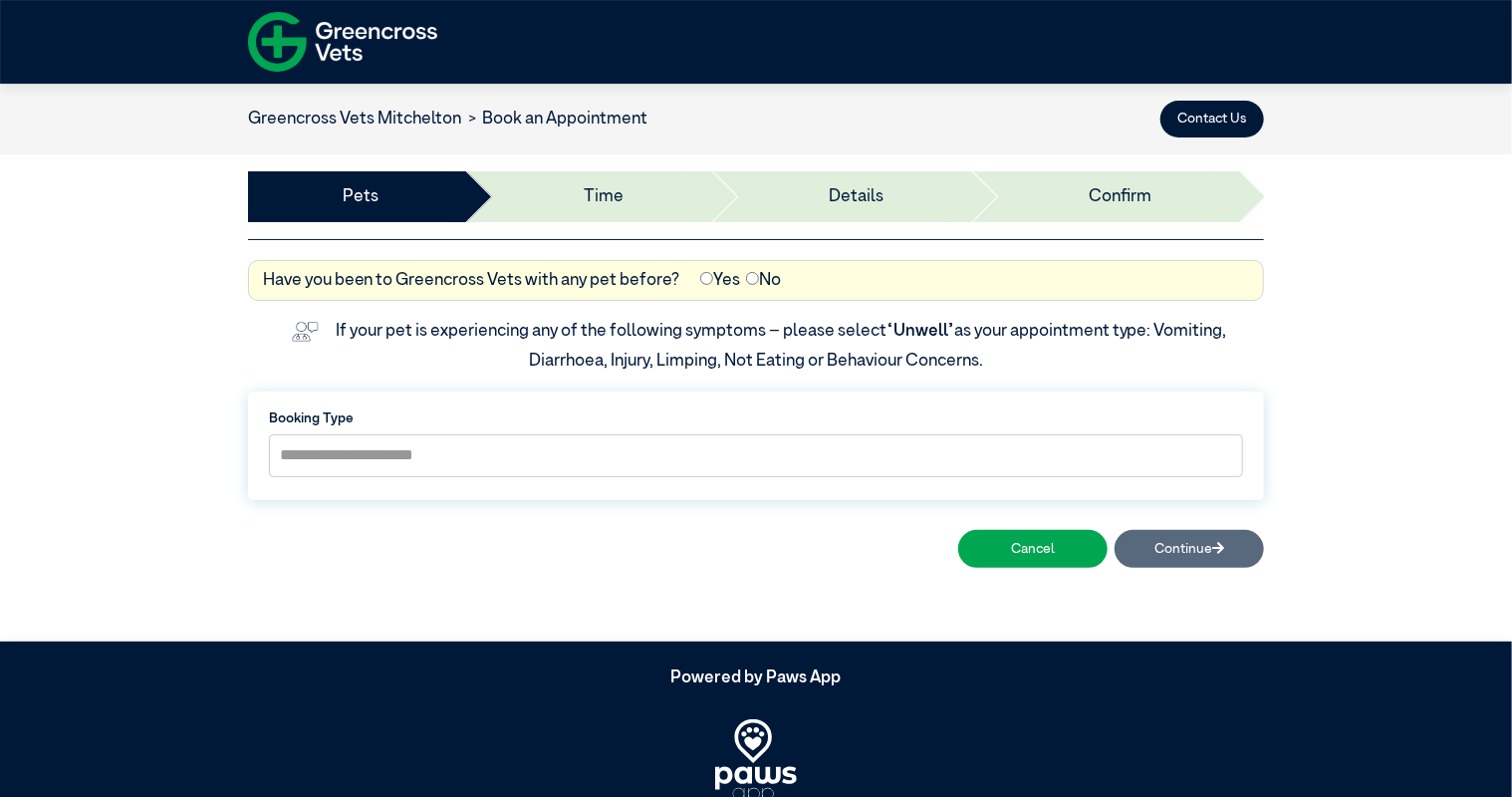 click on "If your pet is experiencing any of the following symptoms – please select  “Unwell”  as your appointment type: Vomiting, Diarrhoea, Injury, Limping, Not Eating or Behaviour Concerns." at bounding box center (783, 346) 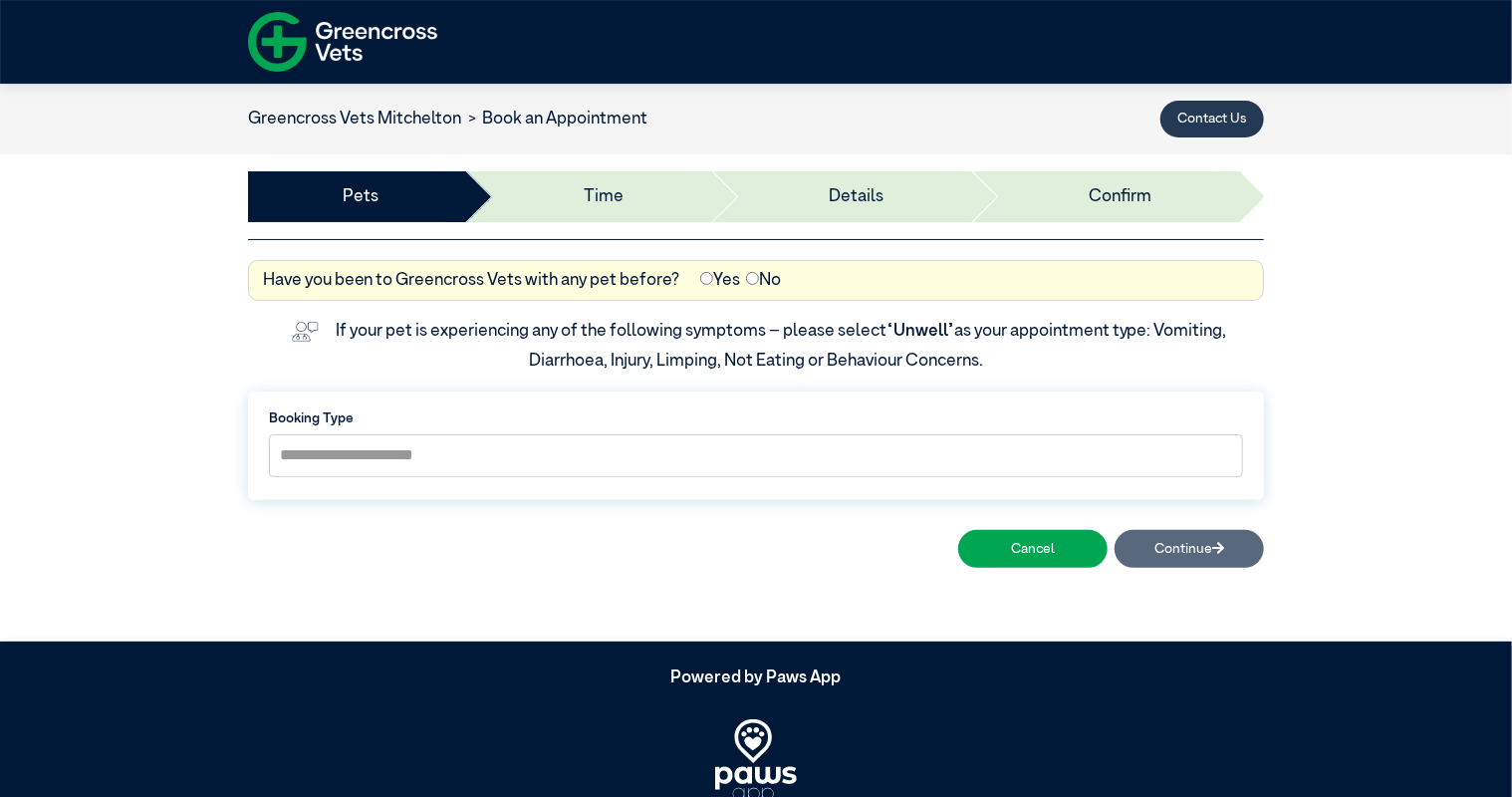 click on "Contact Us" at bounding box center [1212, 119] 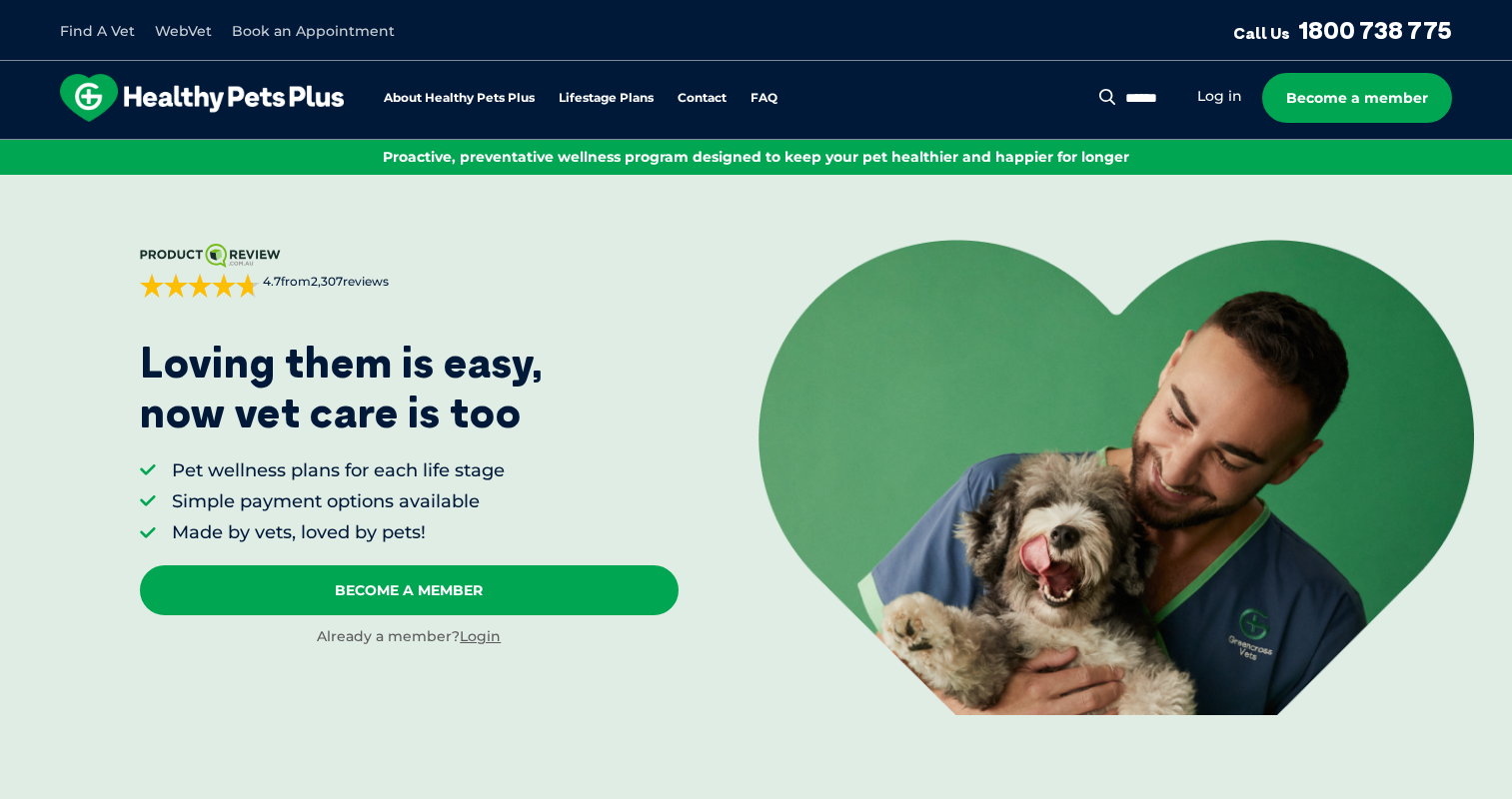 scroll, scrollTop: 0, scrollLeft: 0, axis: both 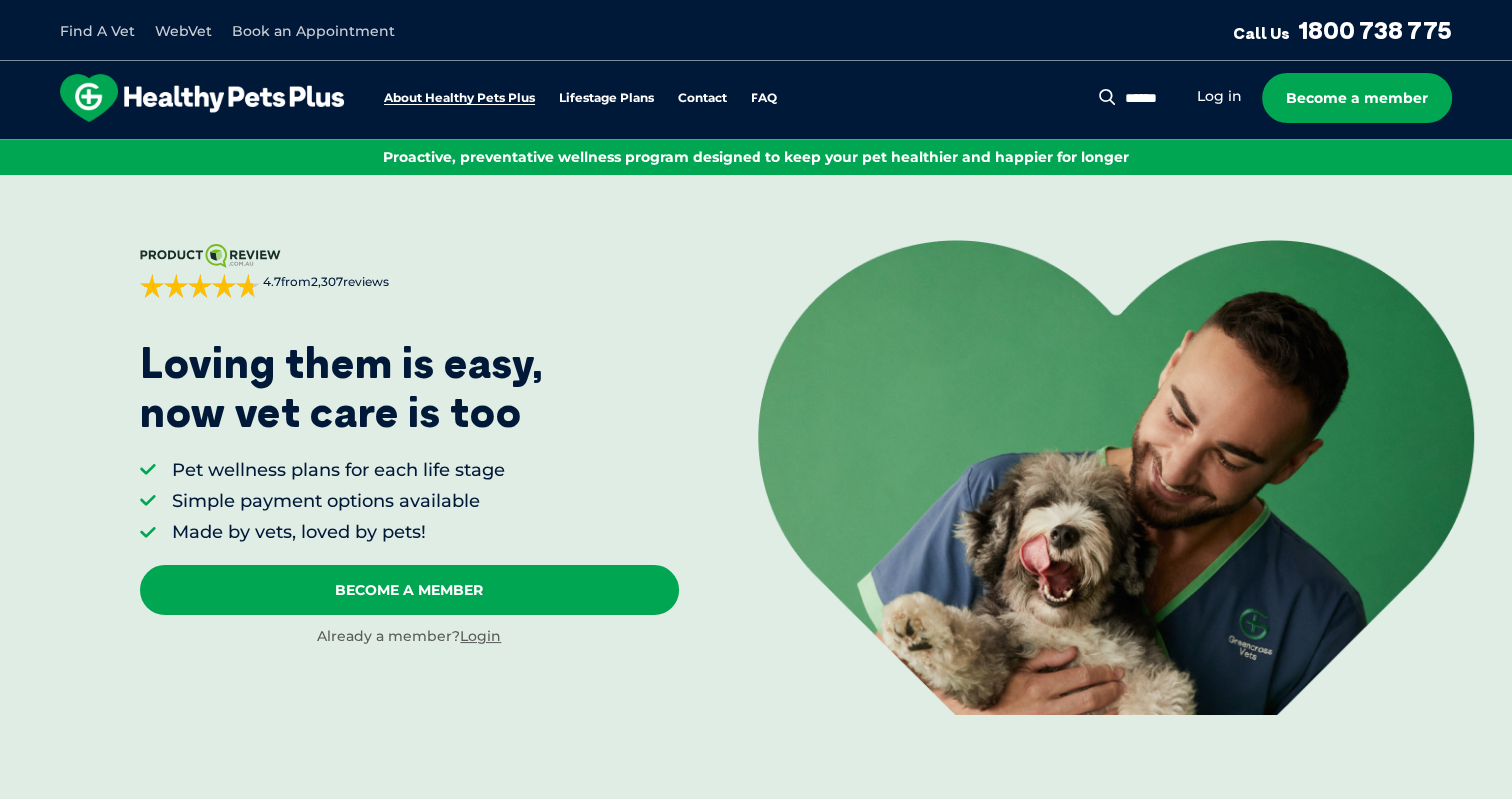 click on "About Healthy Pets Plus" at bounding box center [459, 98] 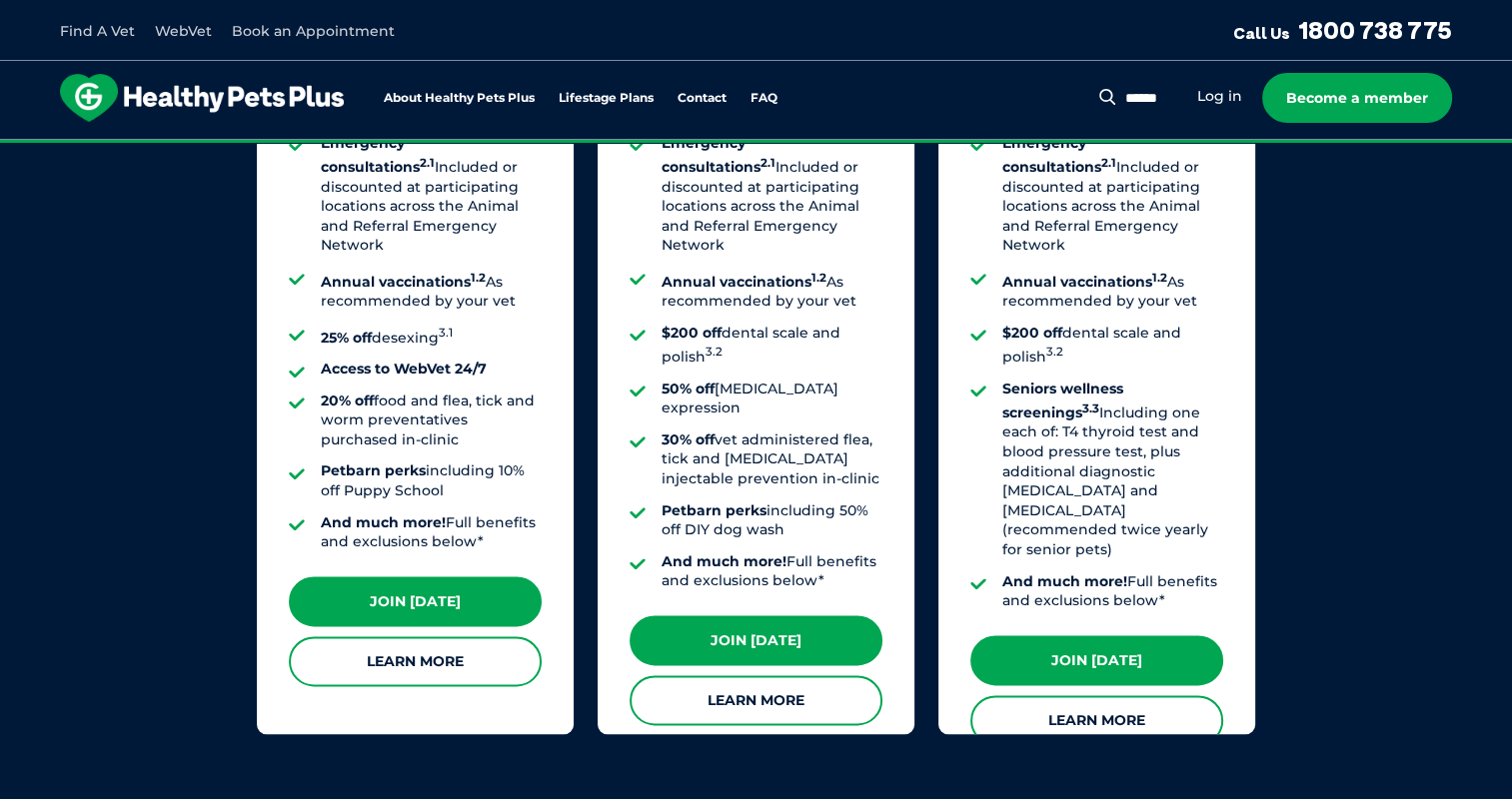 scroll, scrollTop: 2320, scrollLeft: 0, axis: vertical 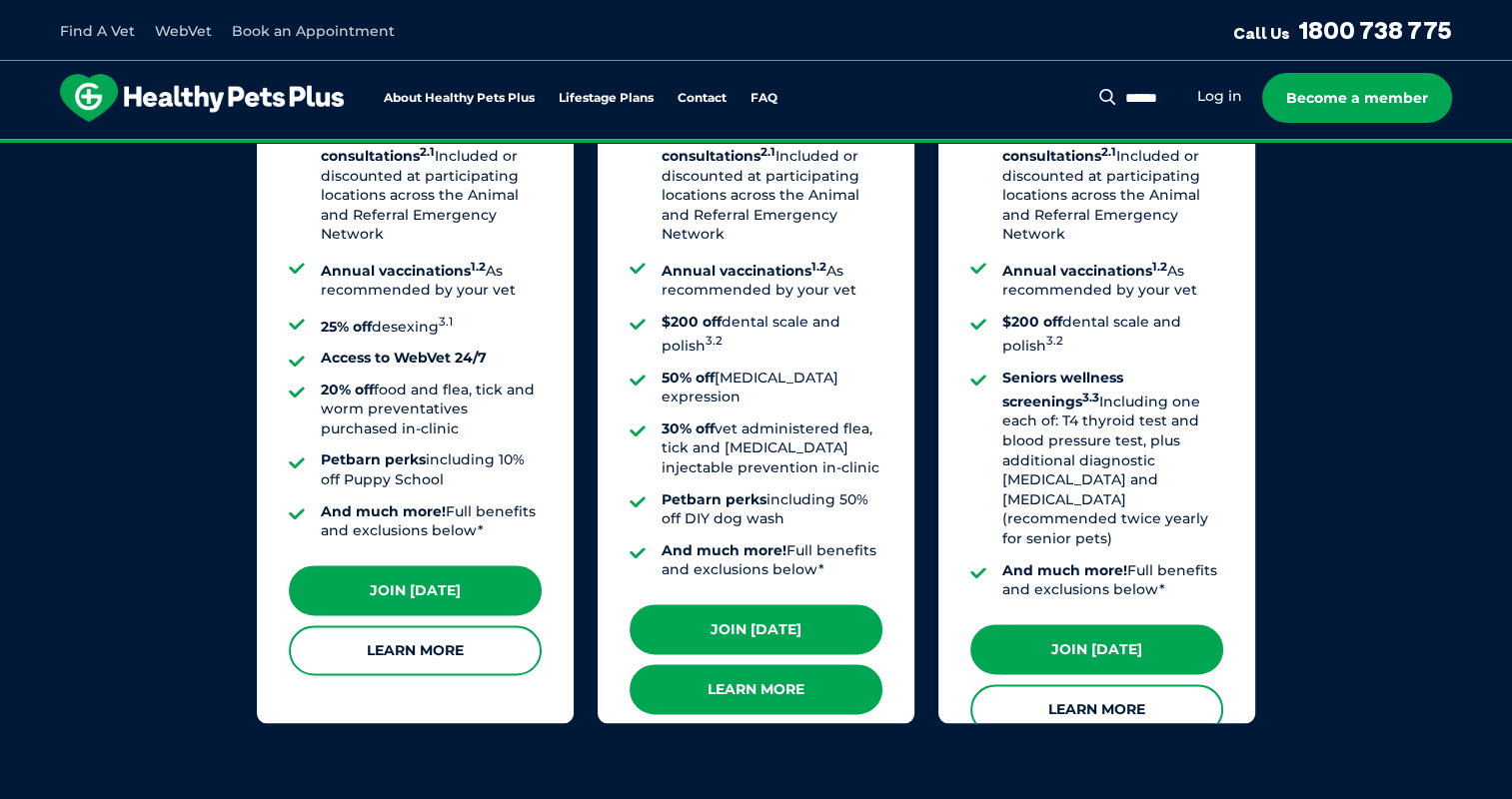 click on "Learn More" at bounding box center [756, 689] 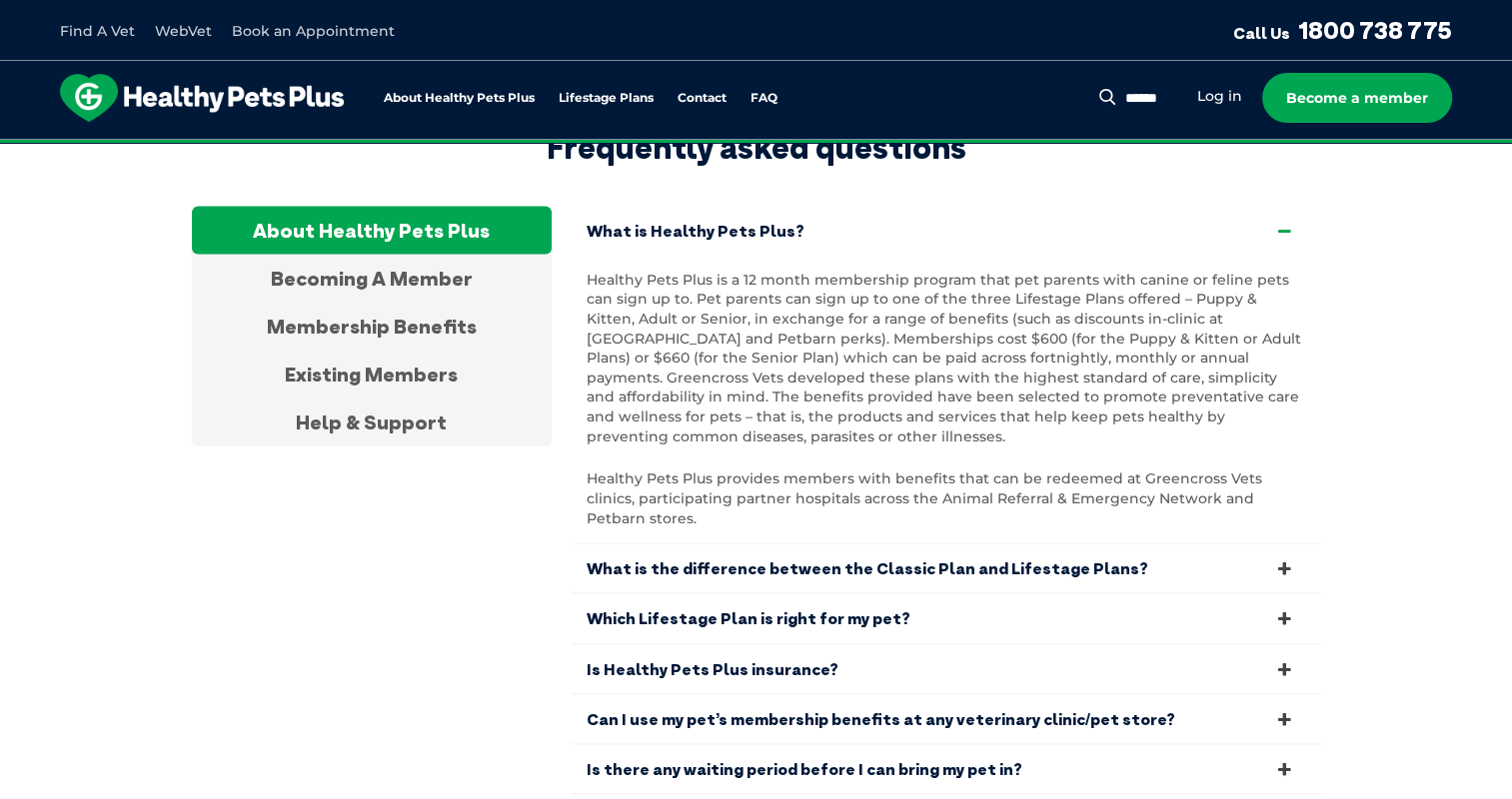 scroll, scrollTop: 4487, scrollLeft: 0, axis: vertical 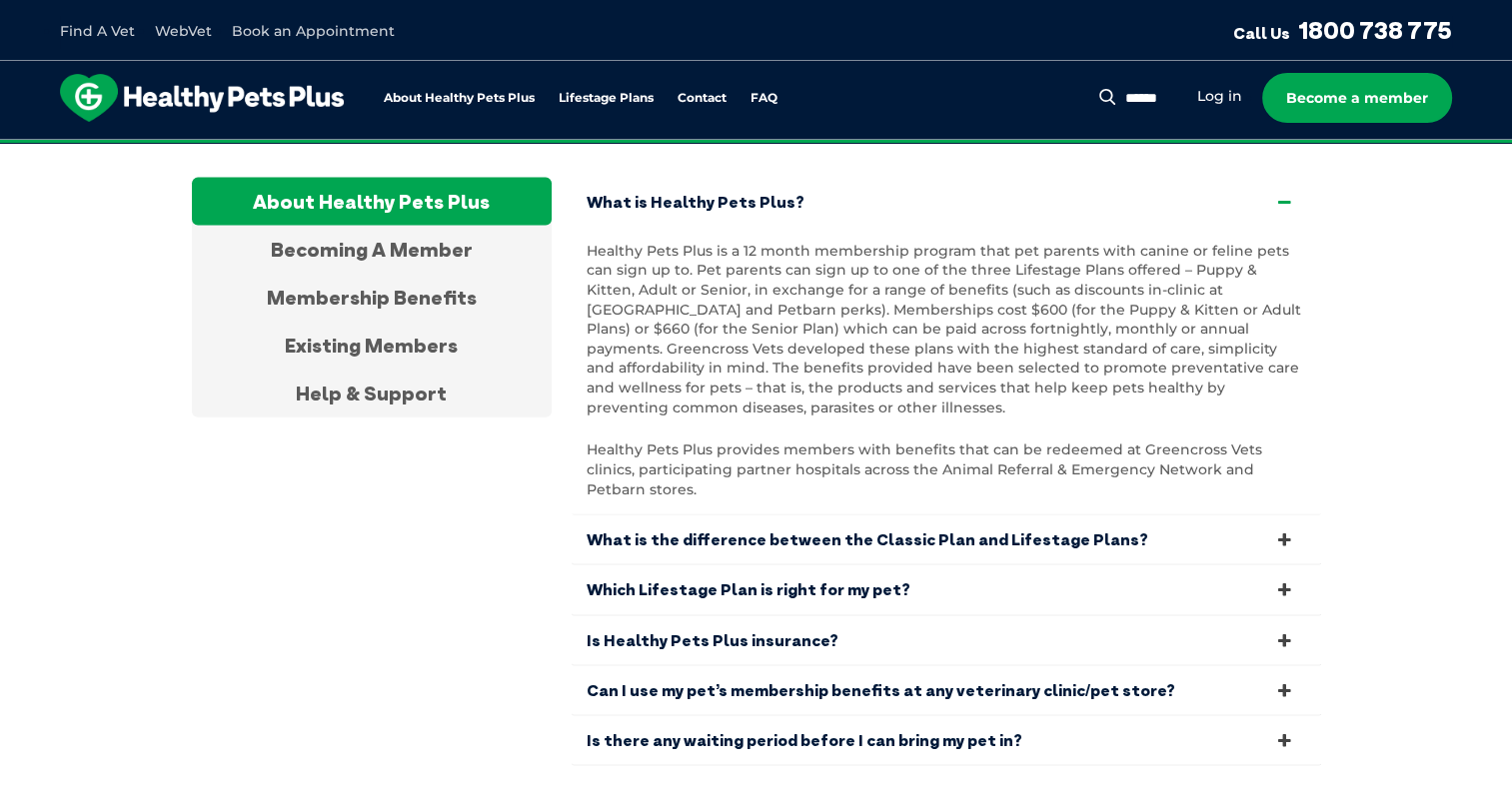 click at bounding box center (1284, 690) 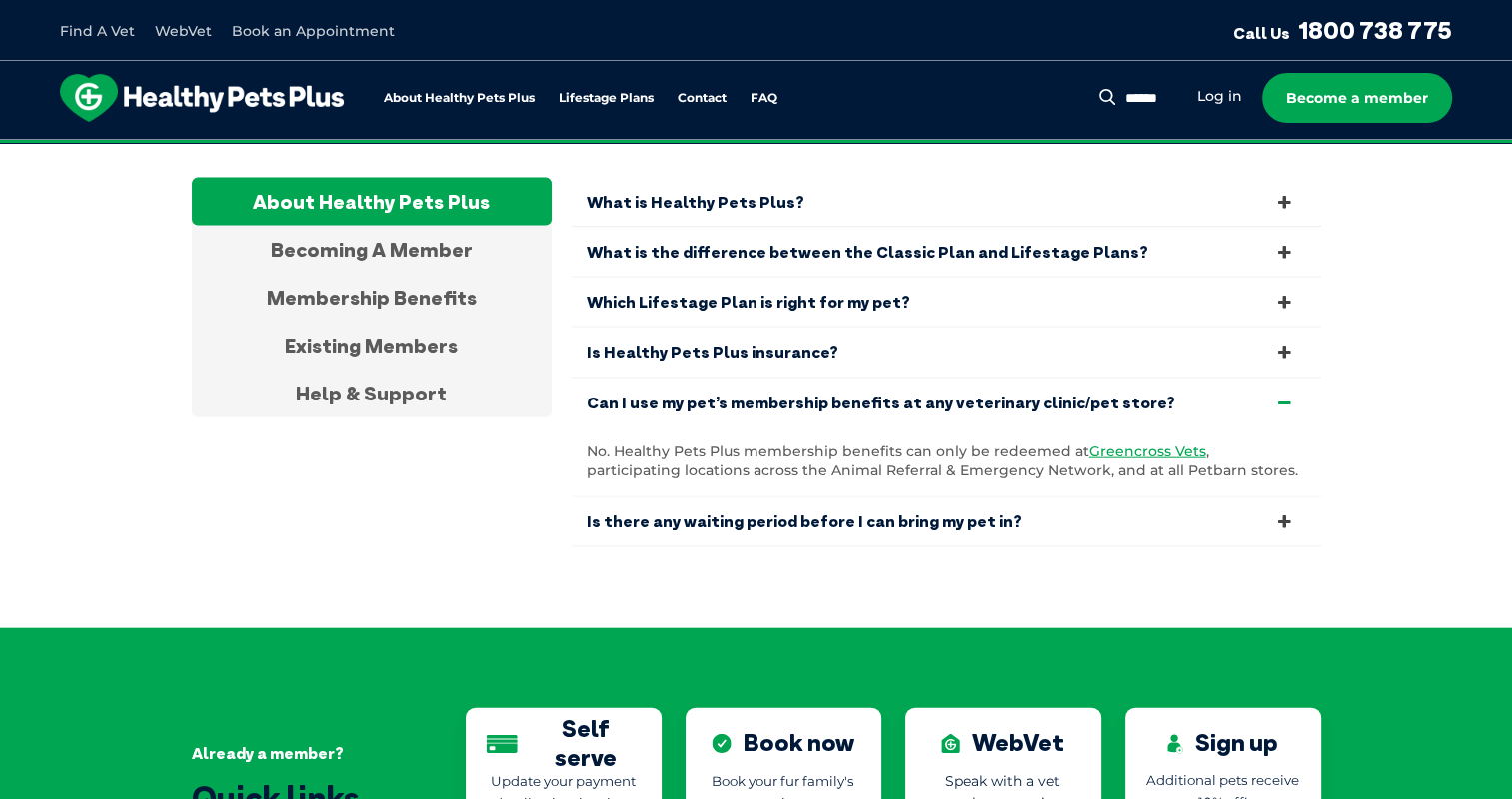 click at bounding box center [1284, 402] 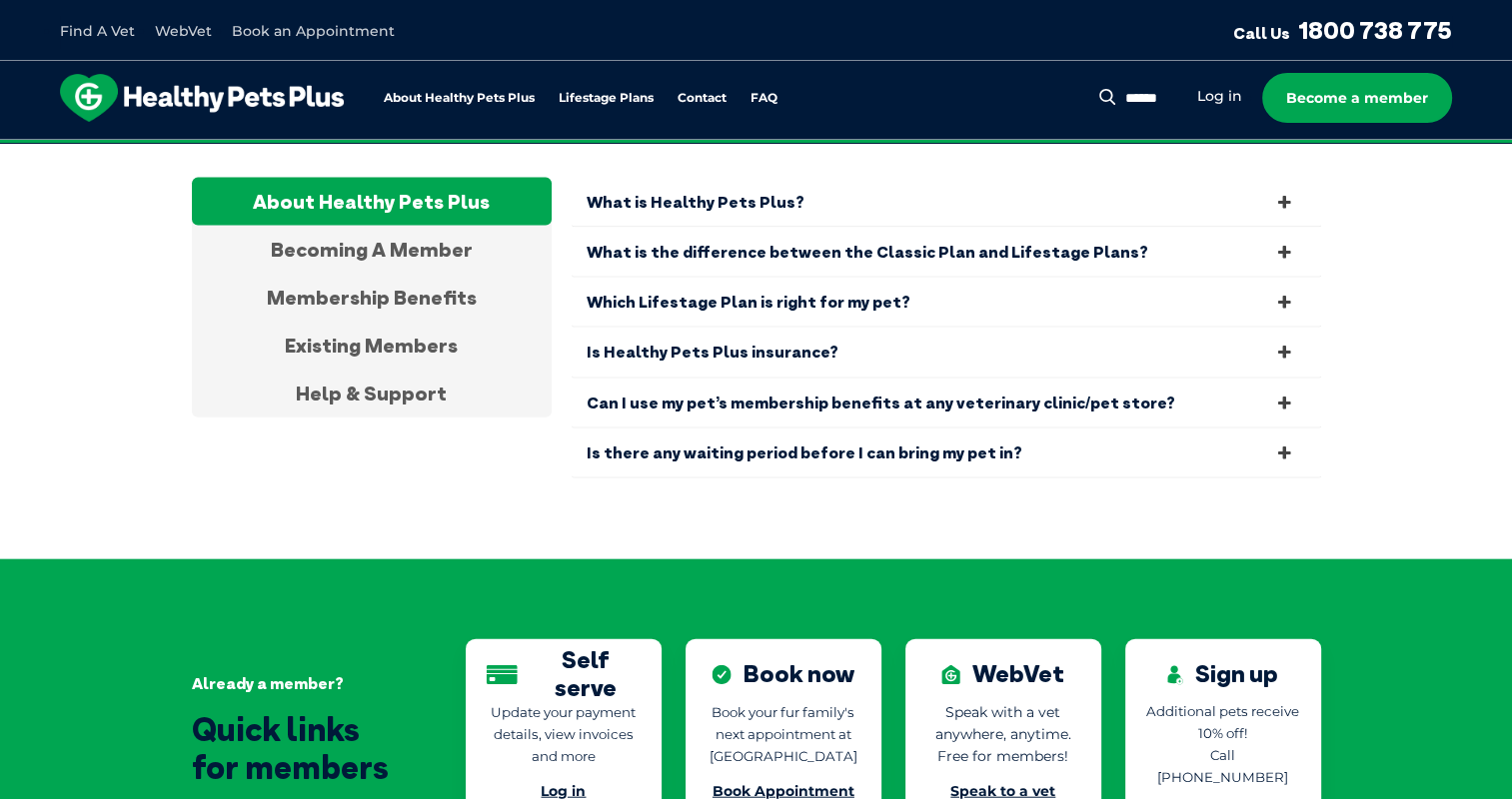 click at bounding box center [1284, 452] 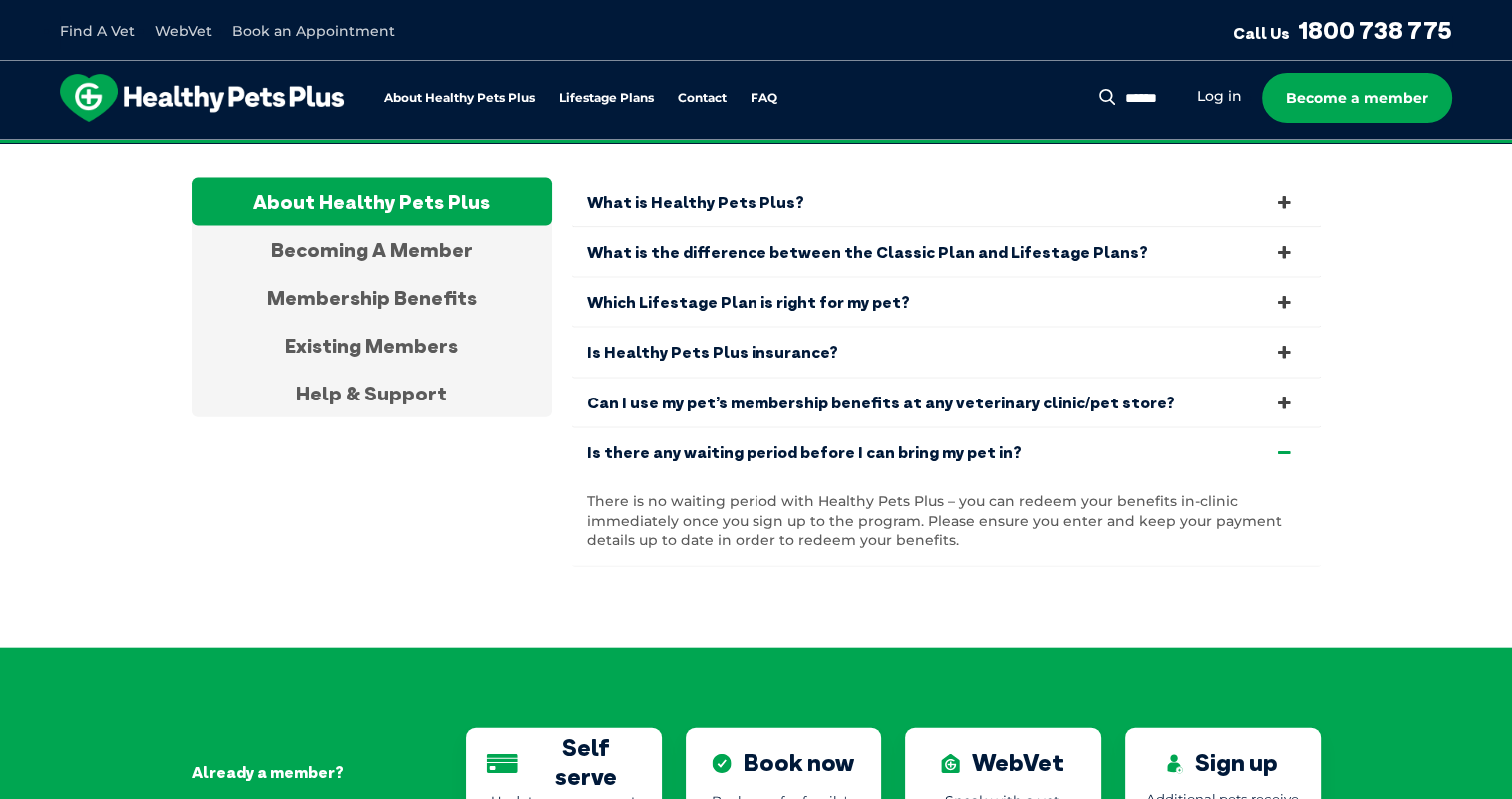 click at bounding box center [1284, 452] 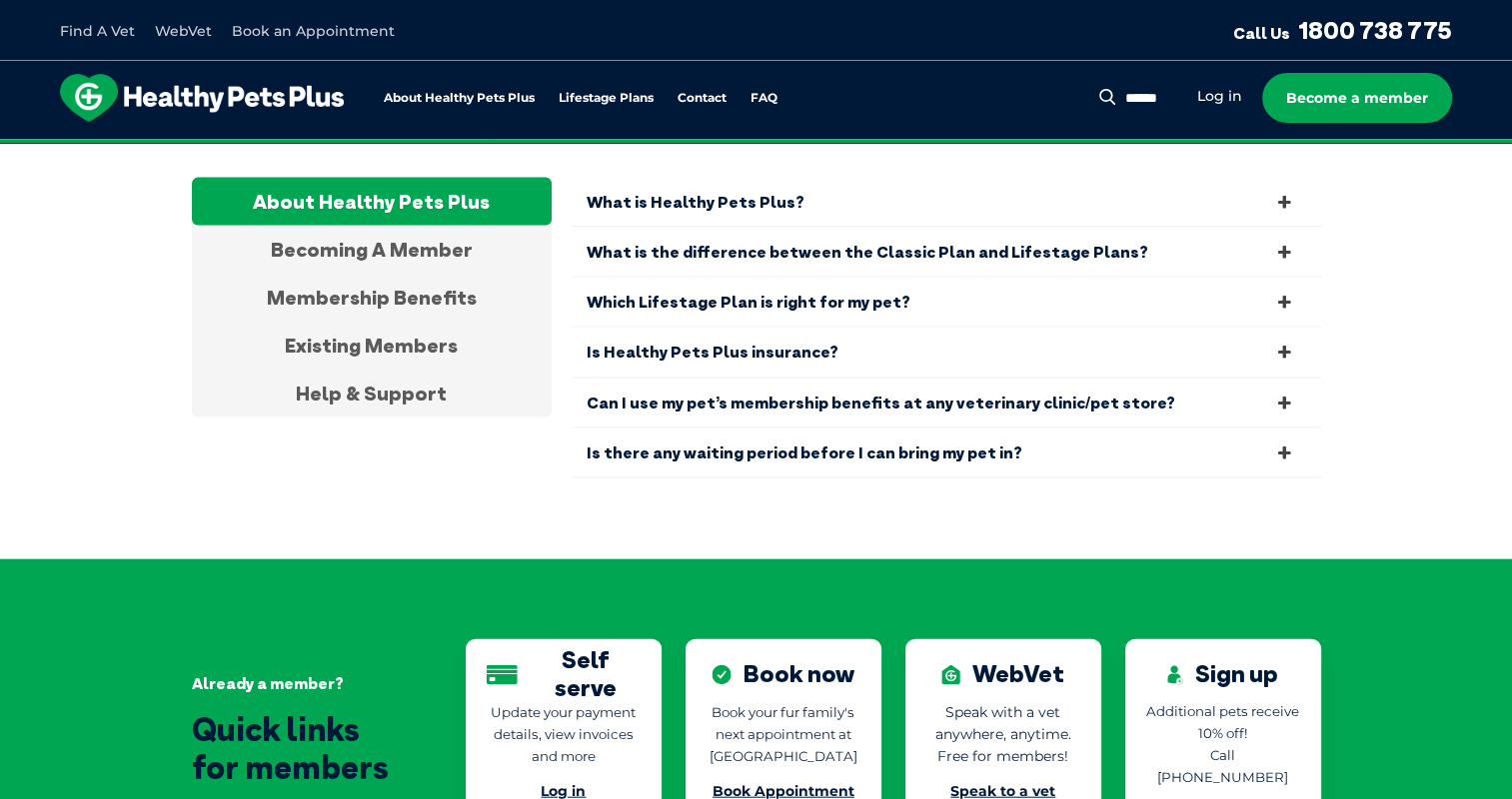 click at bounding box center (1284, 352) 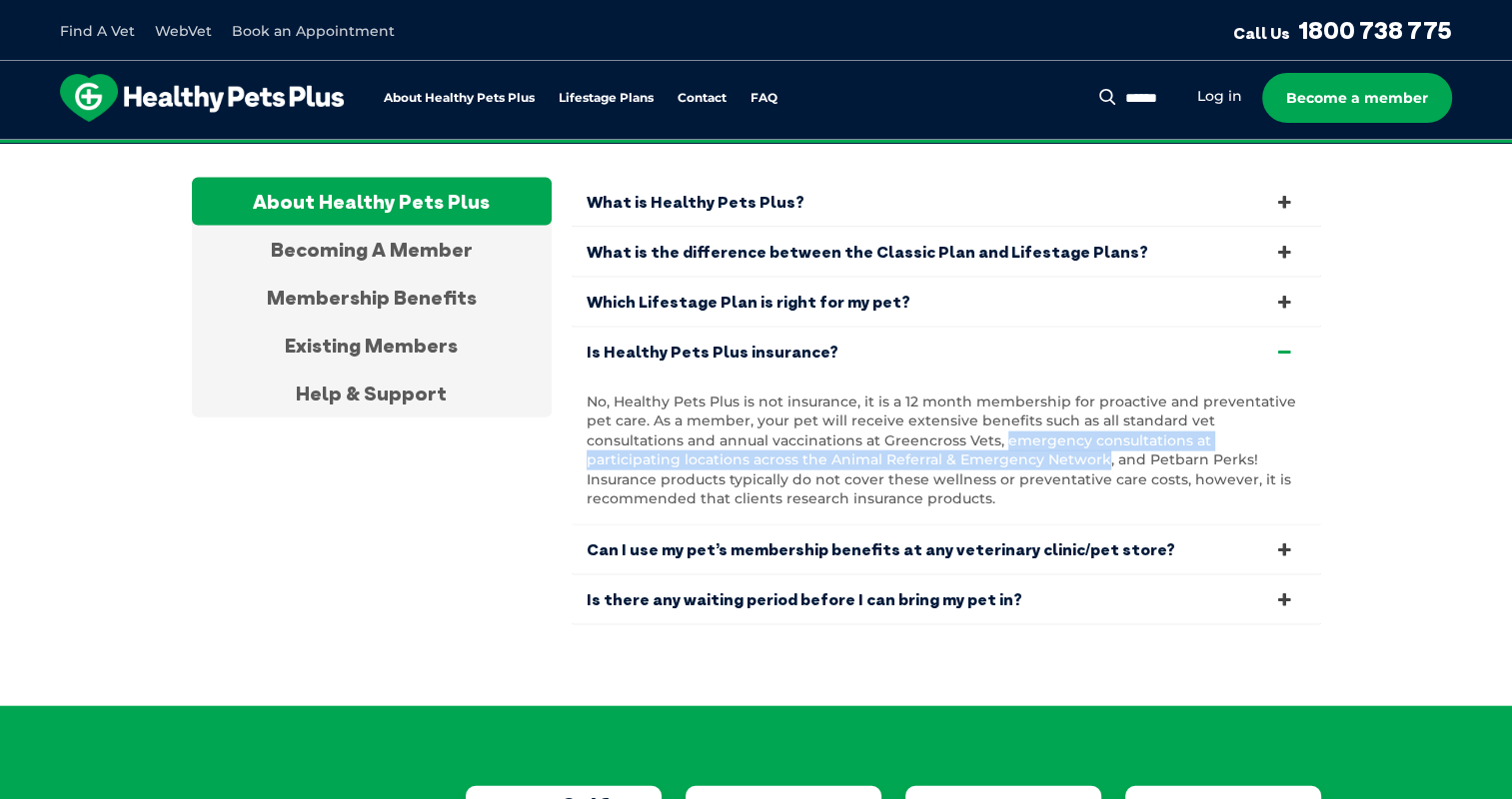drag, startPoint x: 903, startPoint y: 426, endPoint x: 935, endPoint y: 435, distance: 33.24154 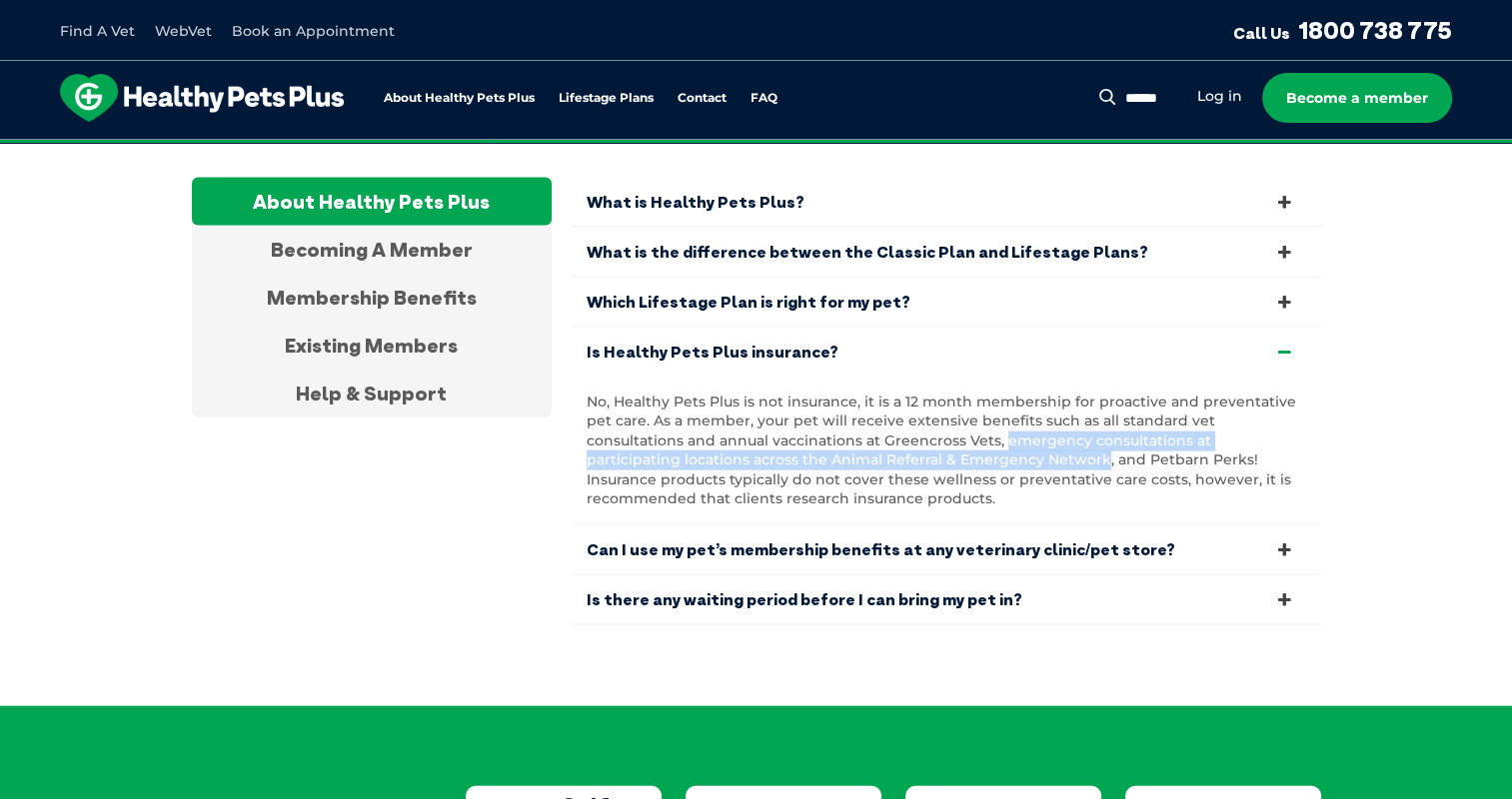 click at bounding box center [1284, 352] 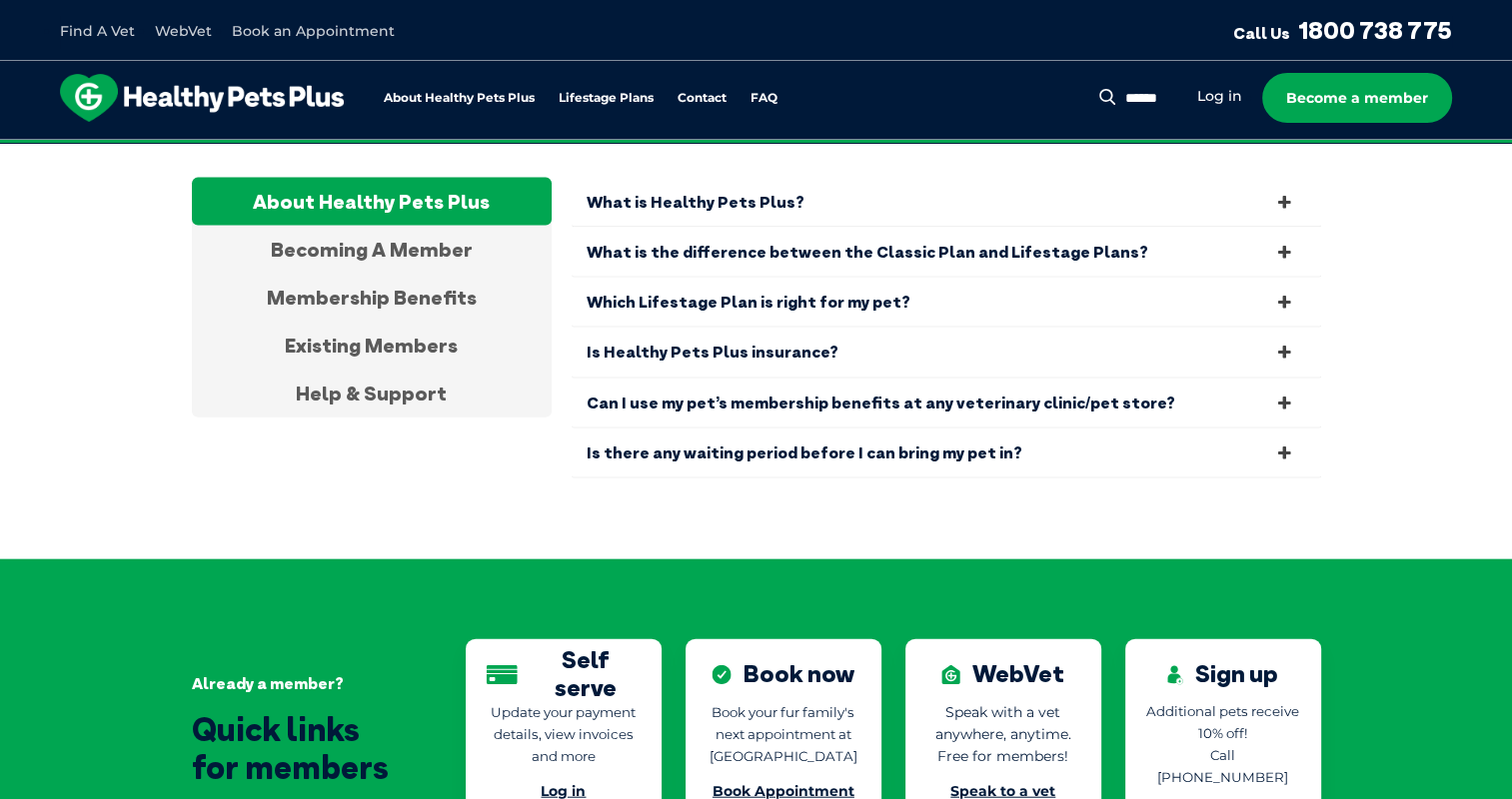 click at bounding box center [1284, 302] 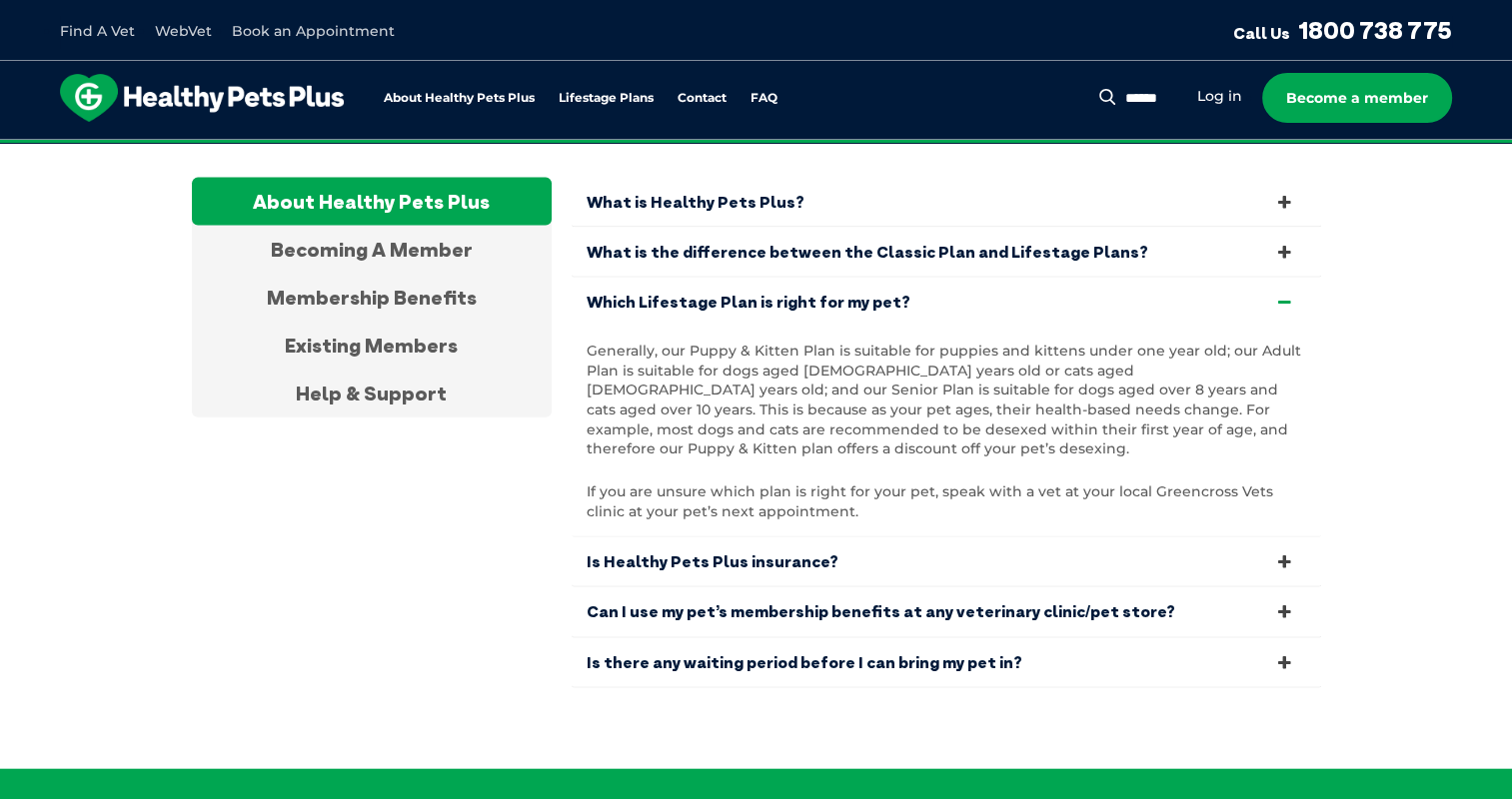 click at bounding box center (1284, 302) 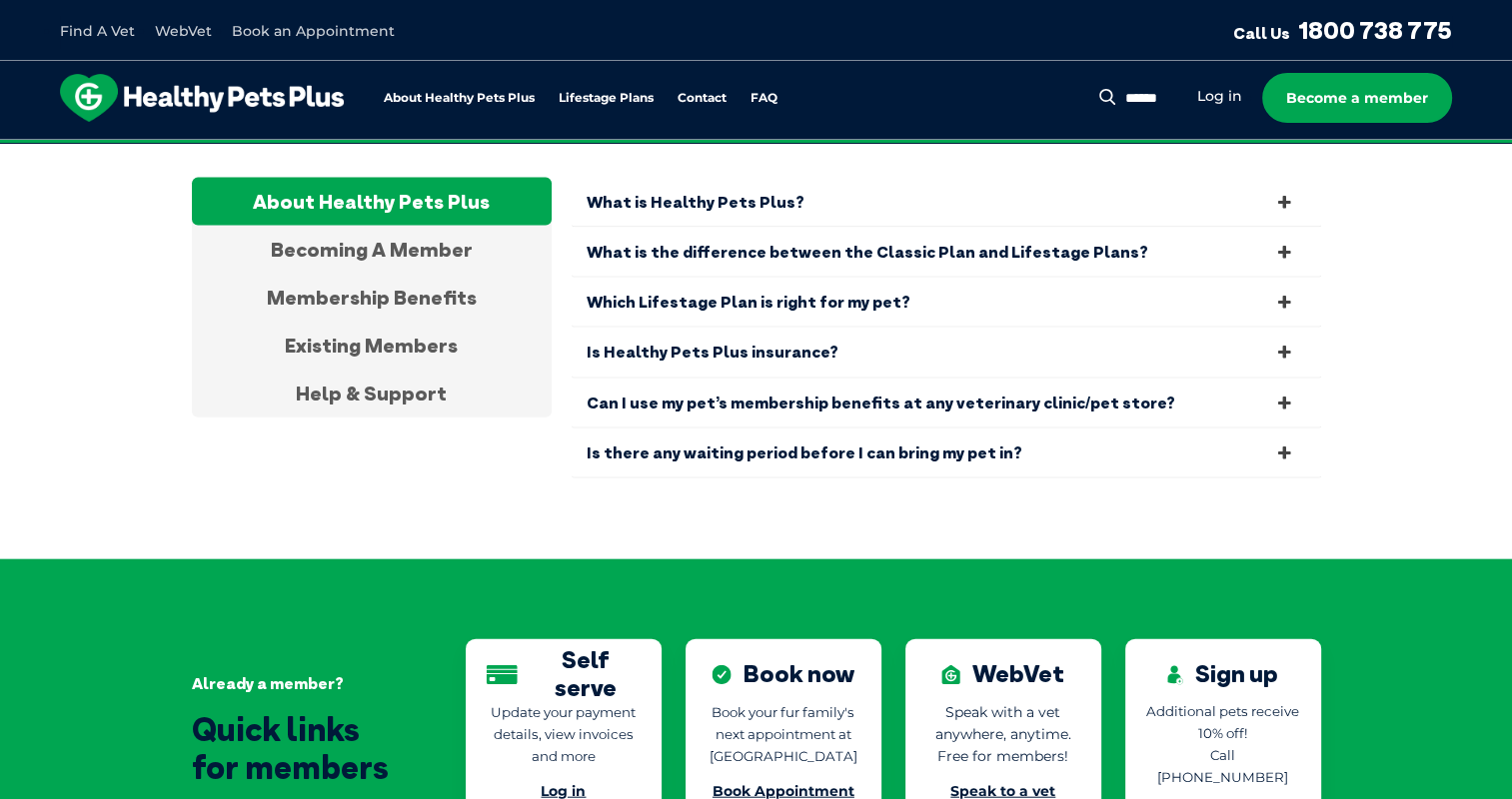 click at bounding box center (1284, 202) 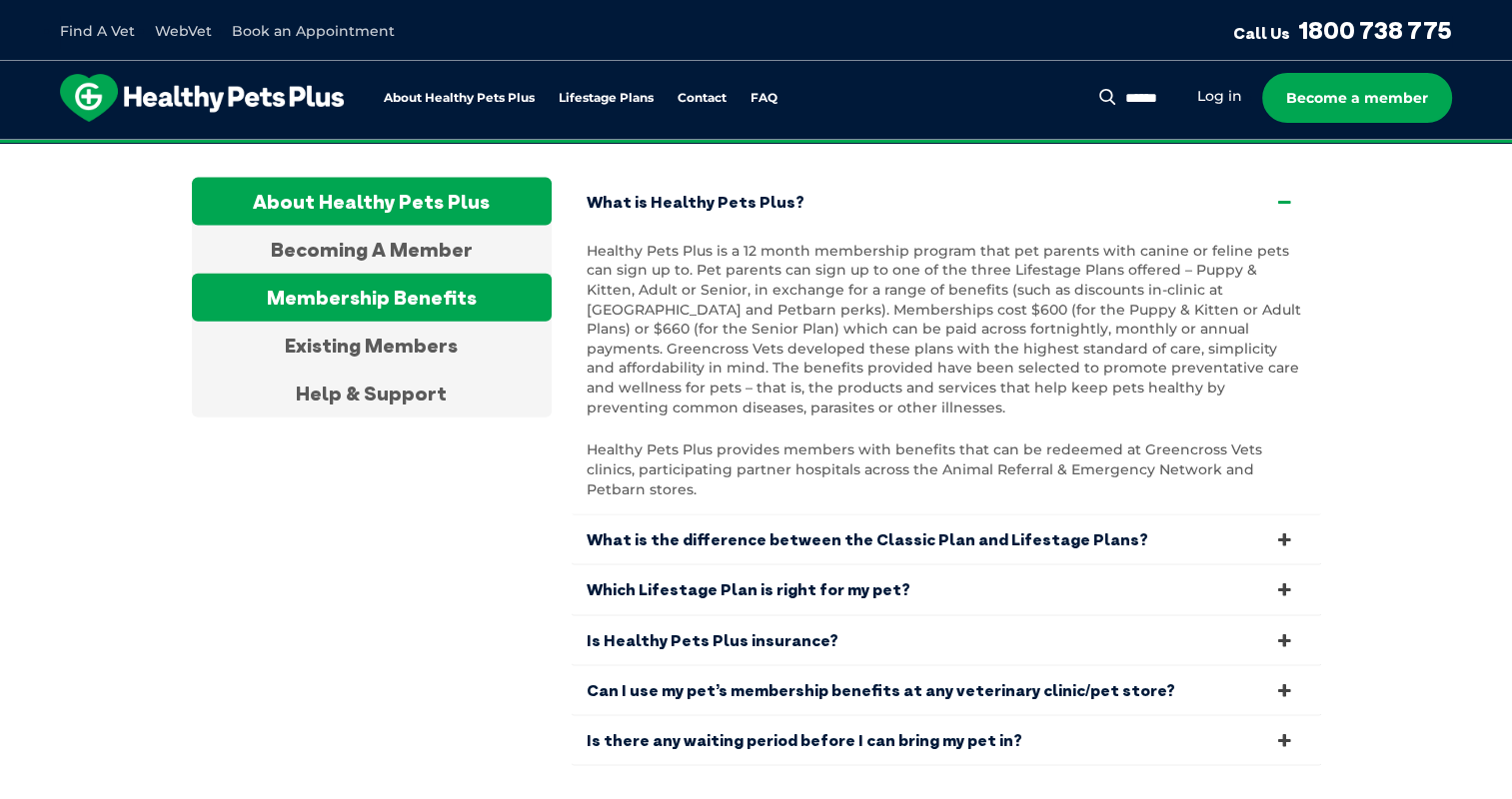 click on "Membership Benefits" at bounding box center (372, 298) 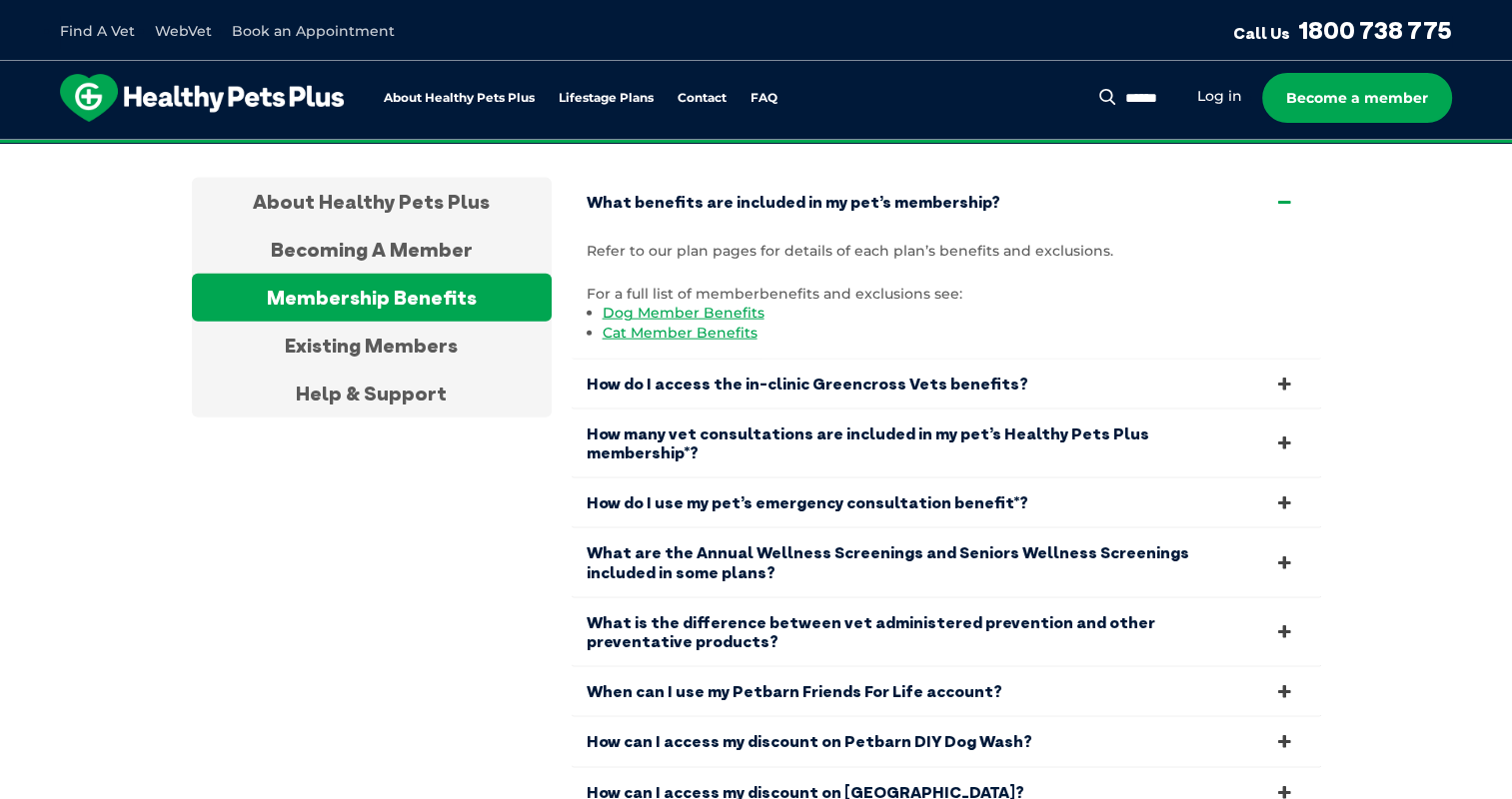 click on "When can I use my Petbarn Friends For Life account?" at bounding box center [946, 691] 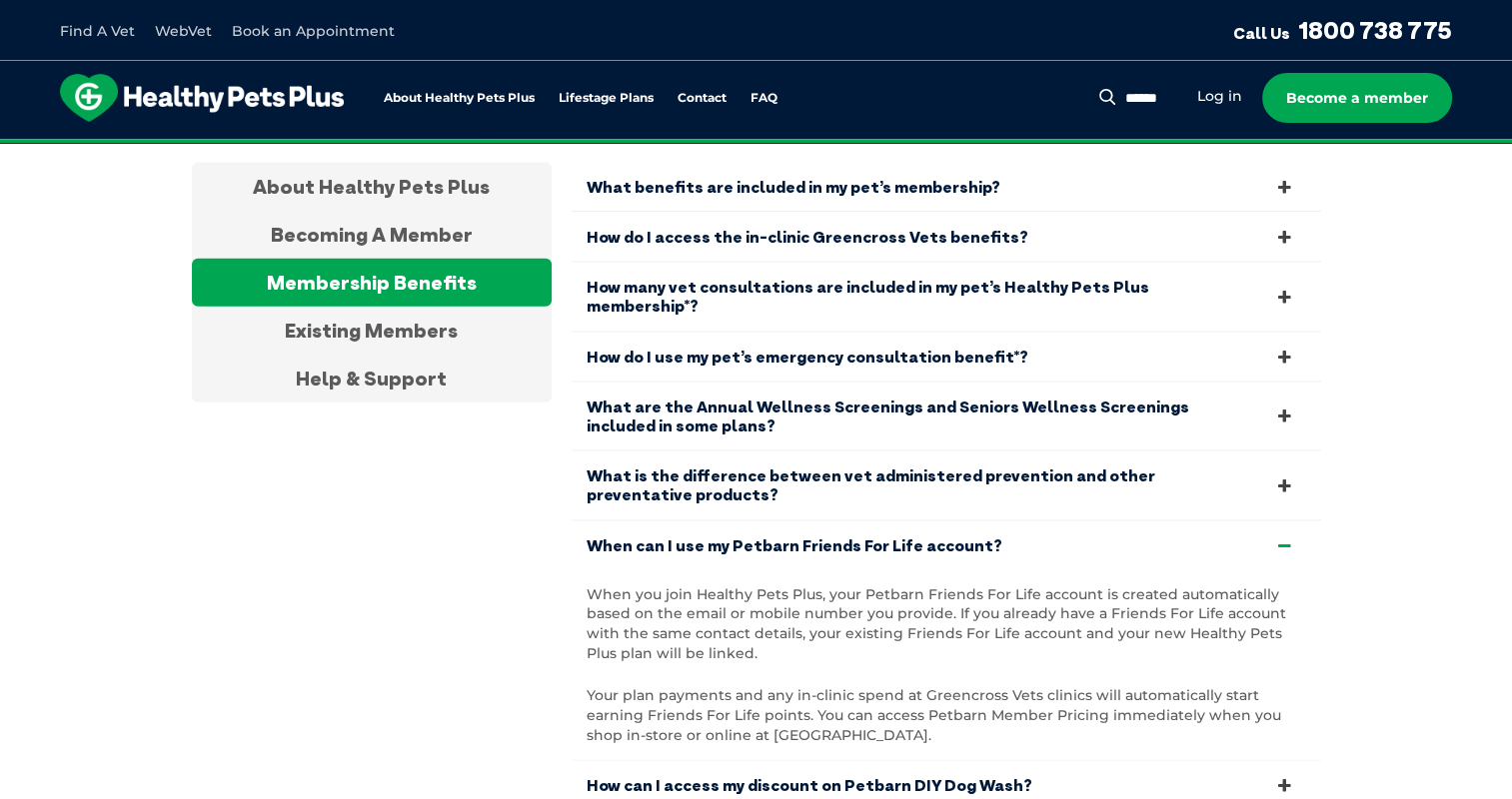 scroll, scrollTop: 4388, scrollLeft: 0, axis: vertical 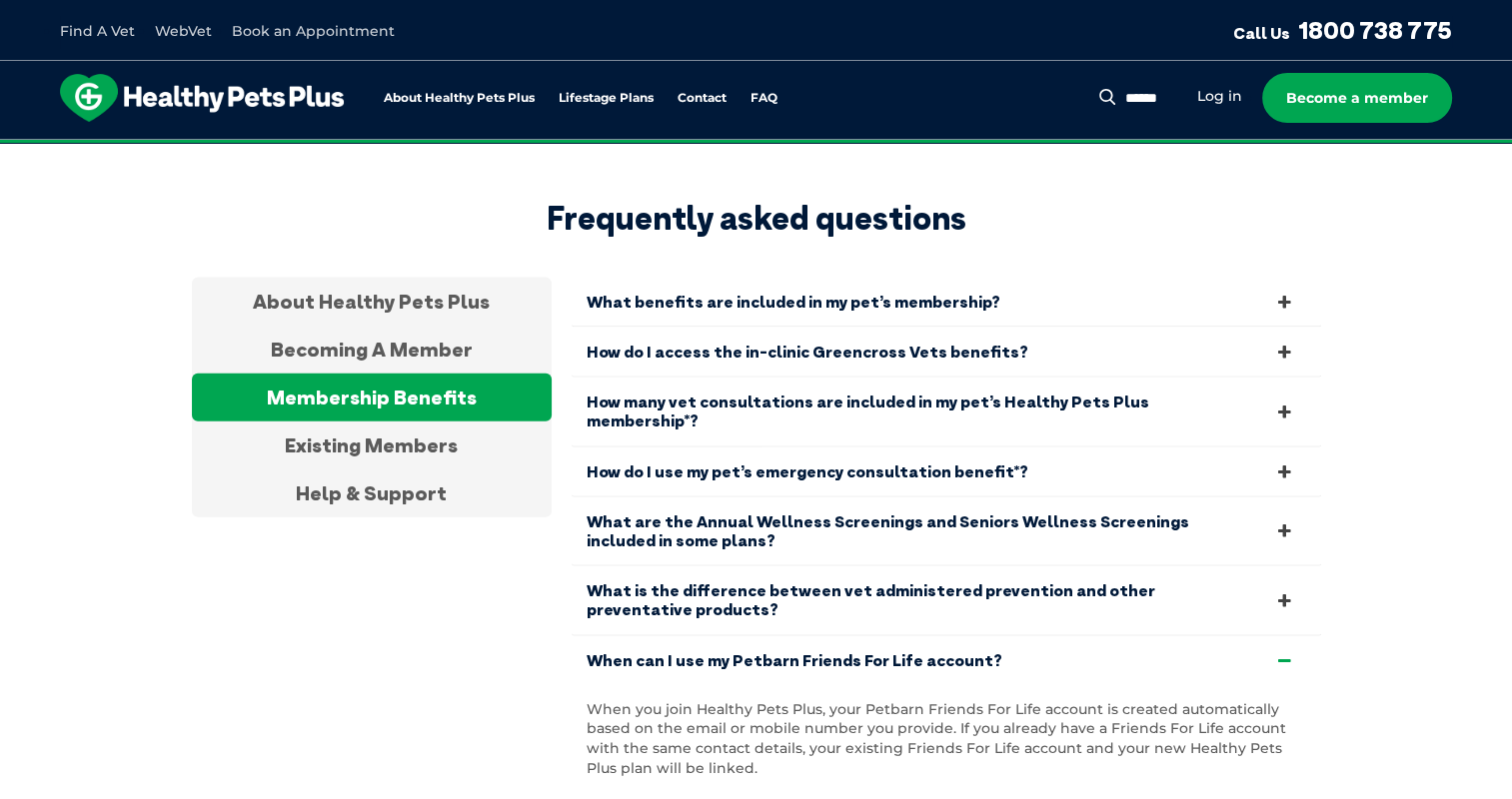 click at bounding box center [1284, 600] 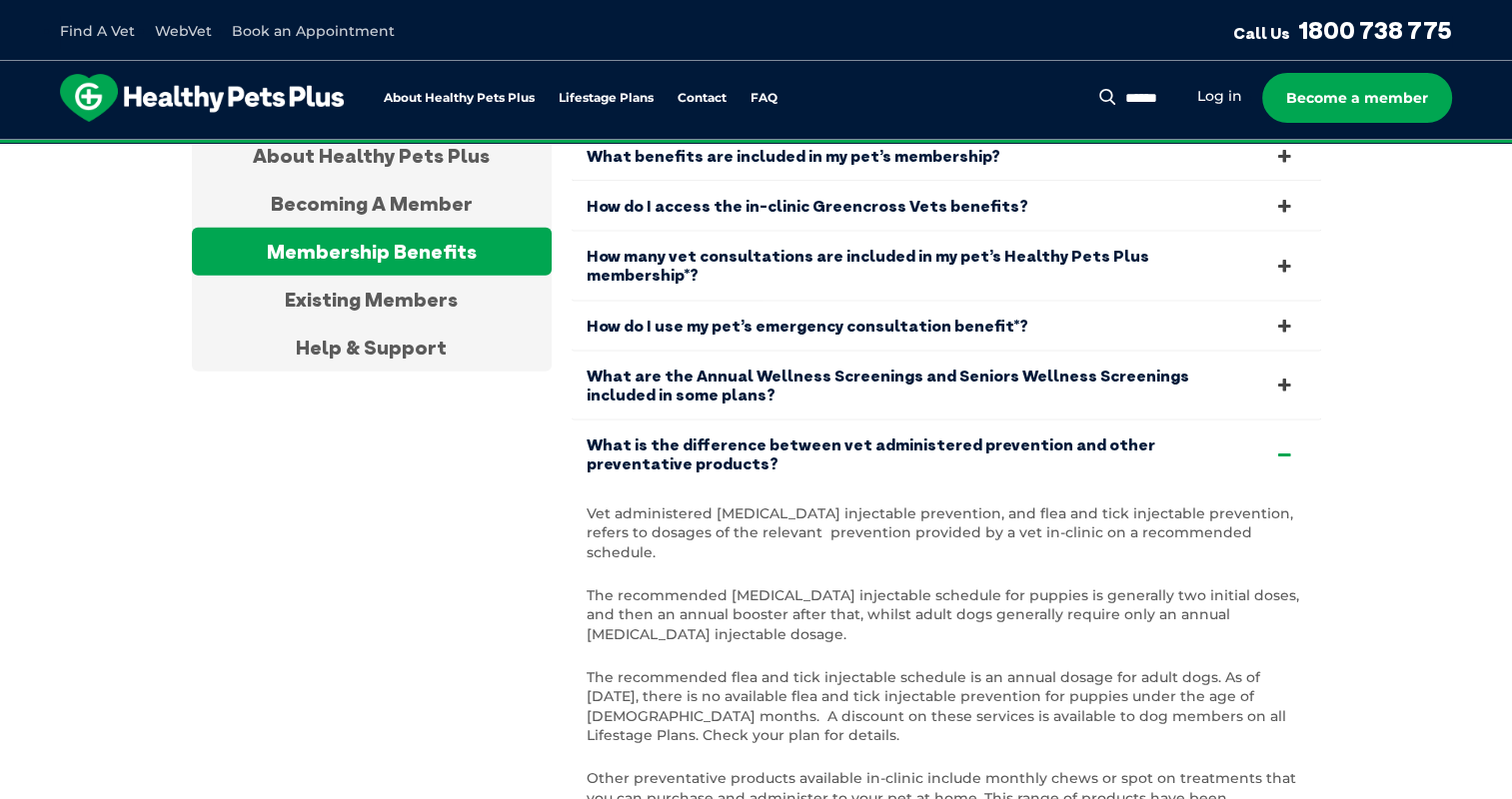 scroll, scrollTop: 4487, scrollLeft: 0, axis: vertical 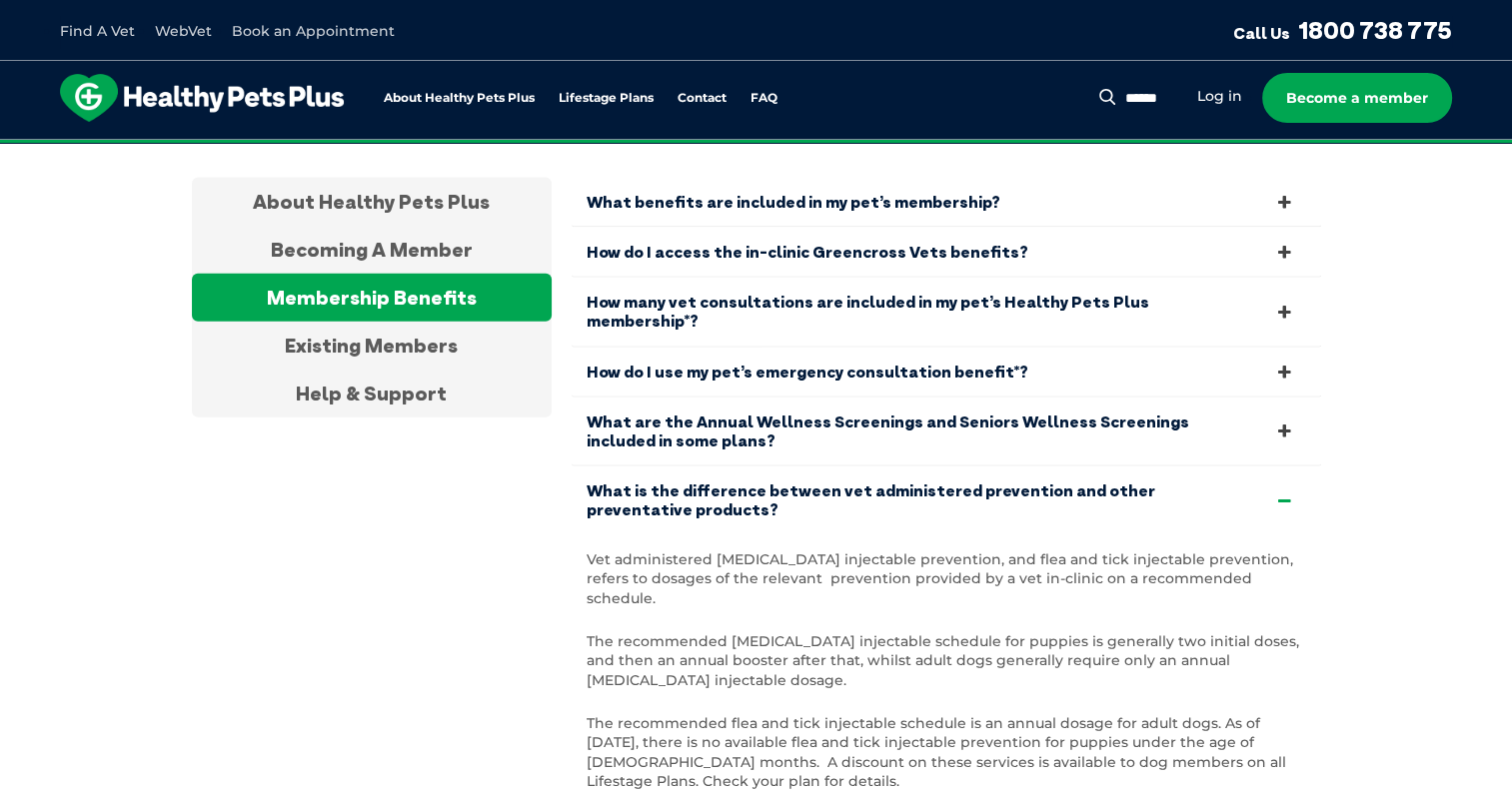 click at bounding box center (1284, 430) 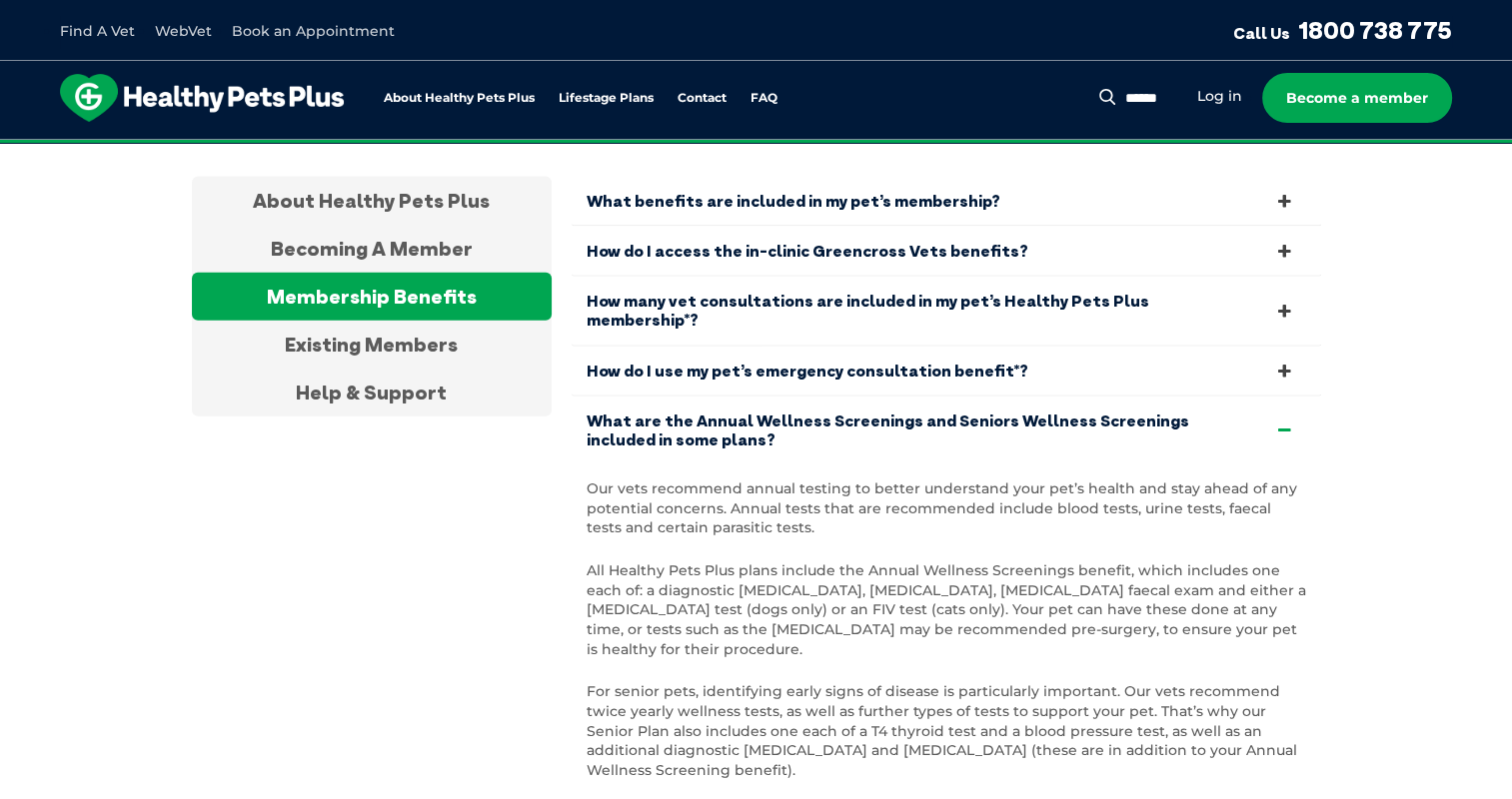 scroll, scrollTop: 4487, scrollLeft: 0, axis: vertical 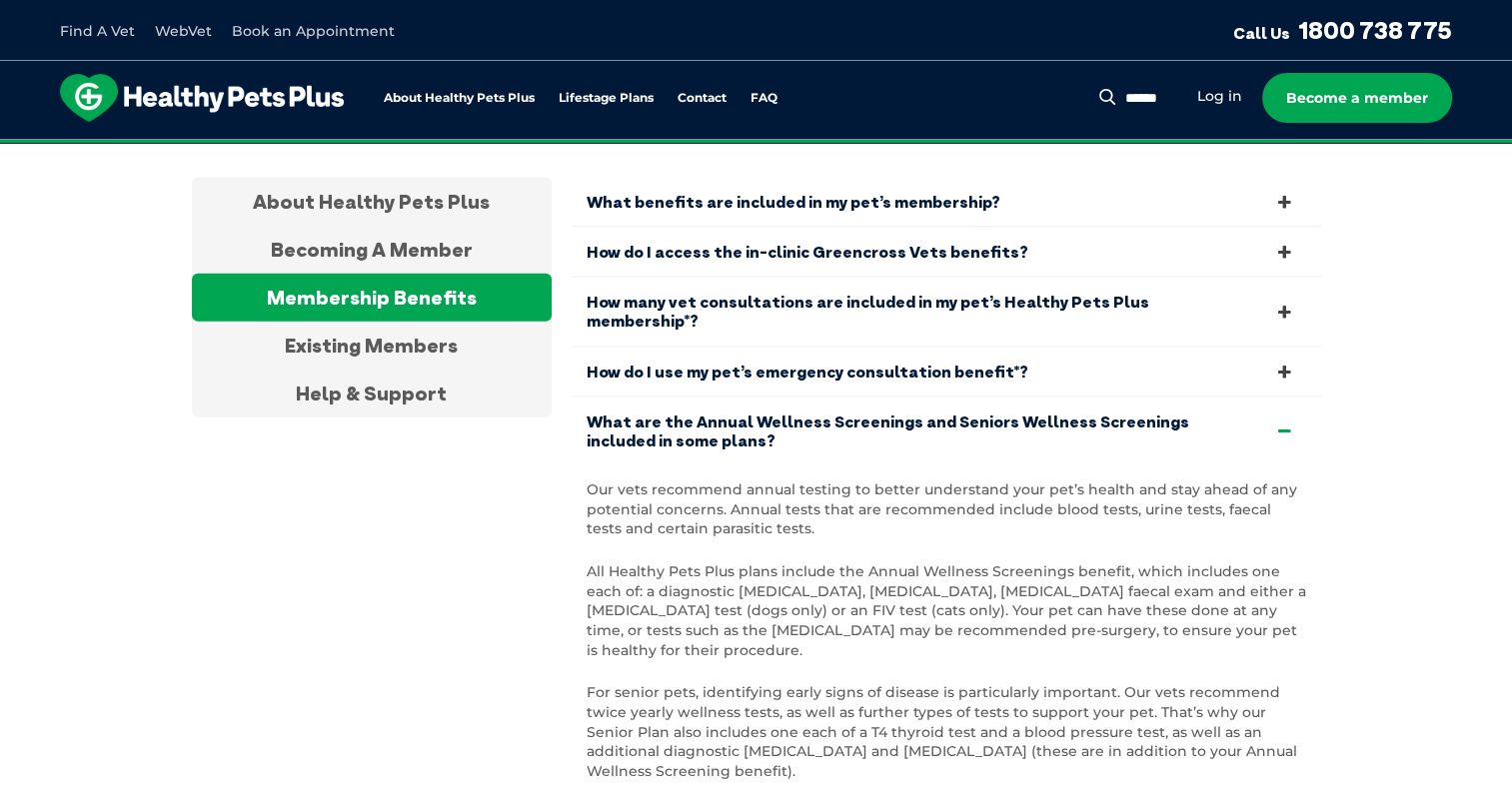 click at bounding box center (1284, 372) 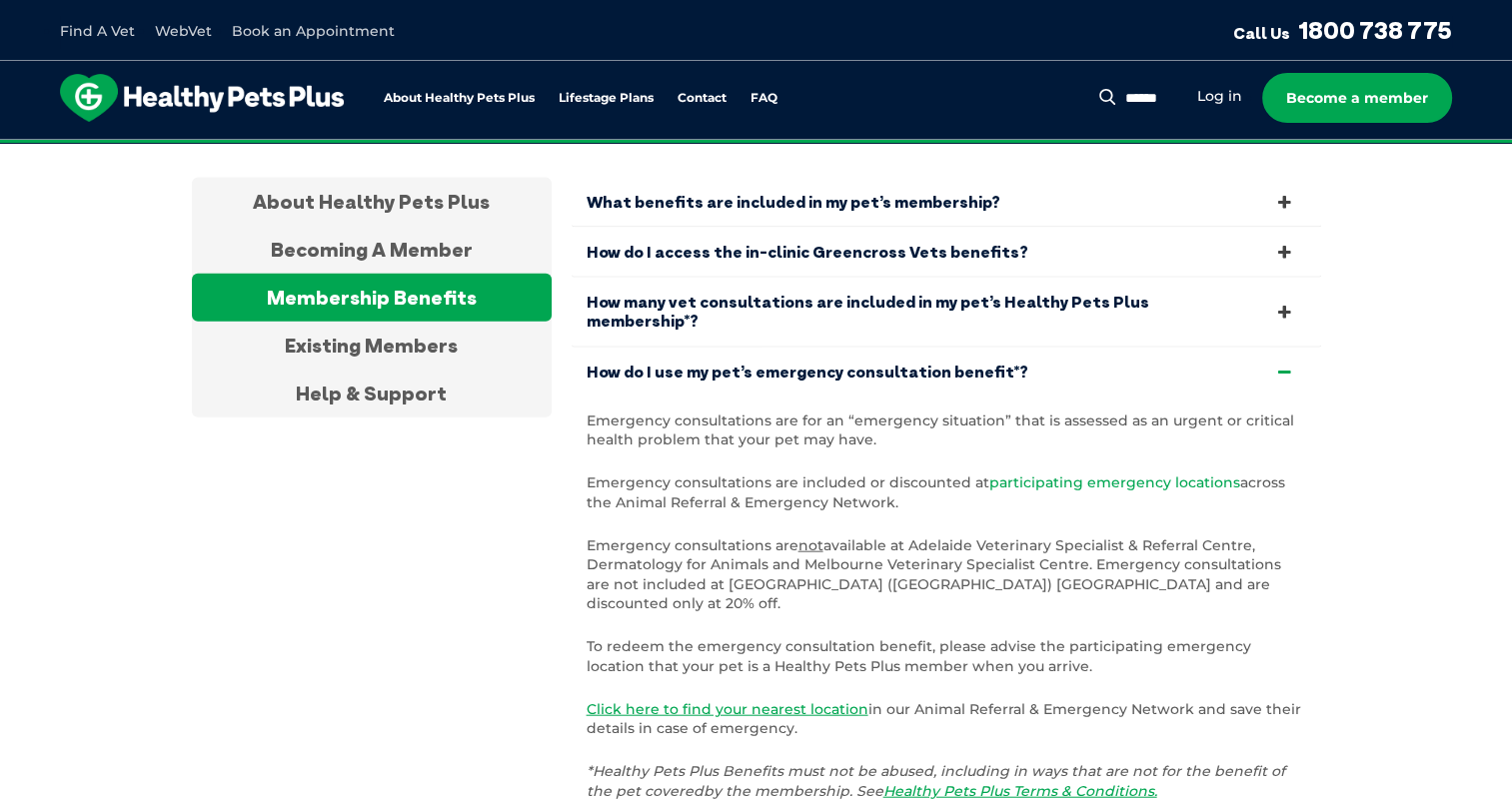 click on "participating emergency locations" at bounding box center (1114, 482) 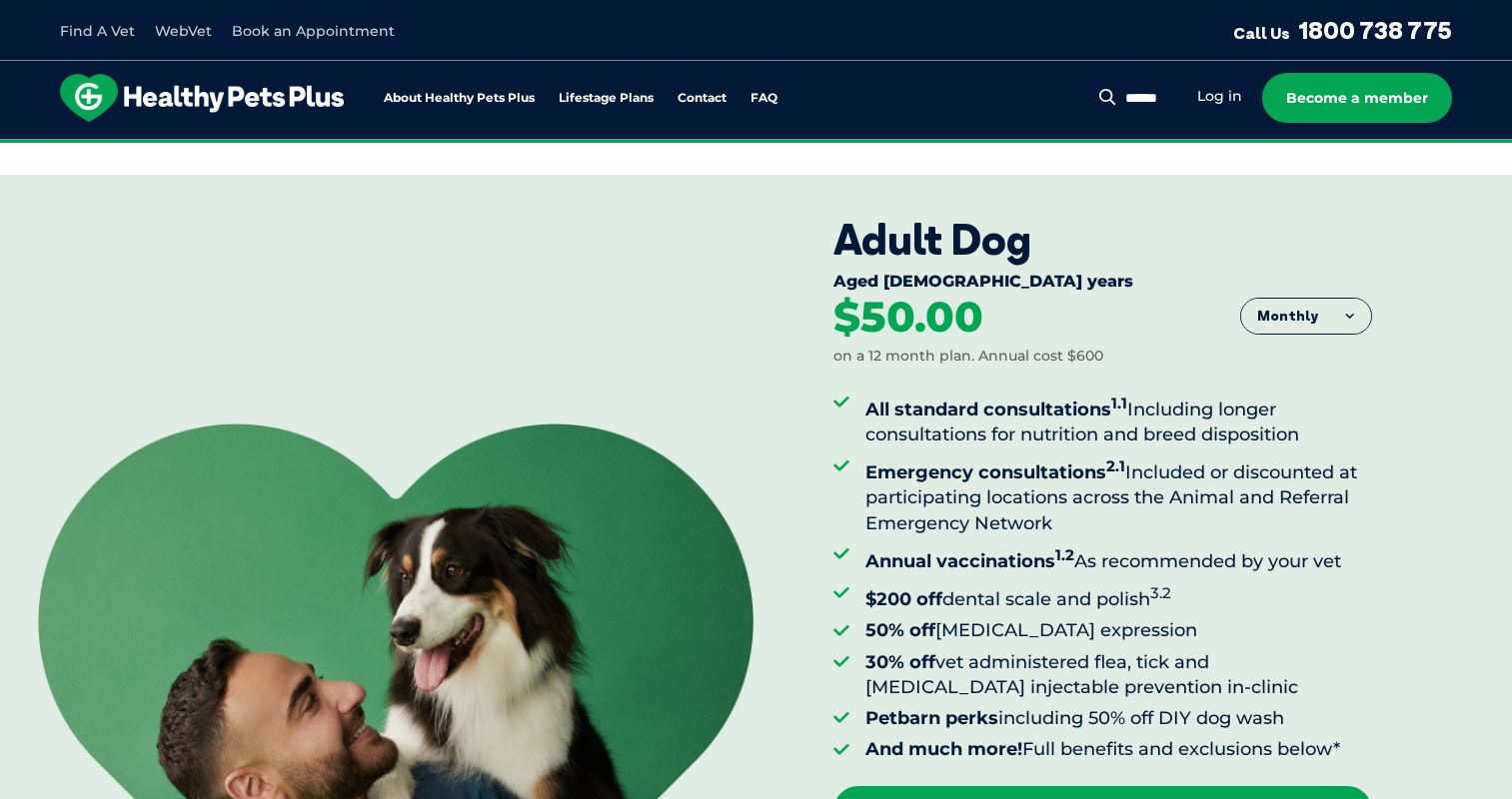 scroll, scrollTop: 792, scrollLeft: 0, axis: vertical 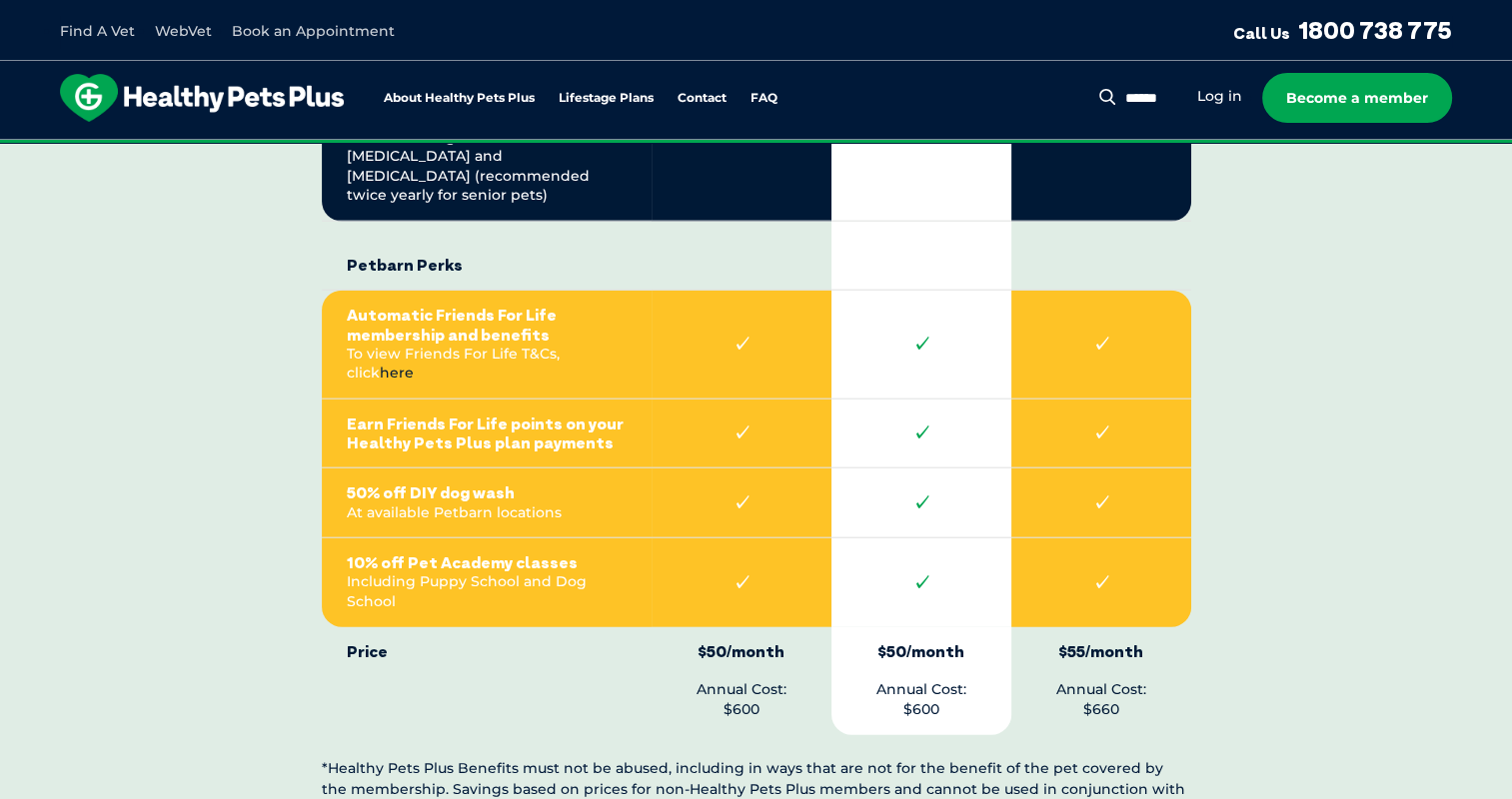 click on "here" at bounding box center (397, 373) 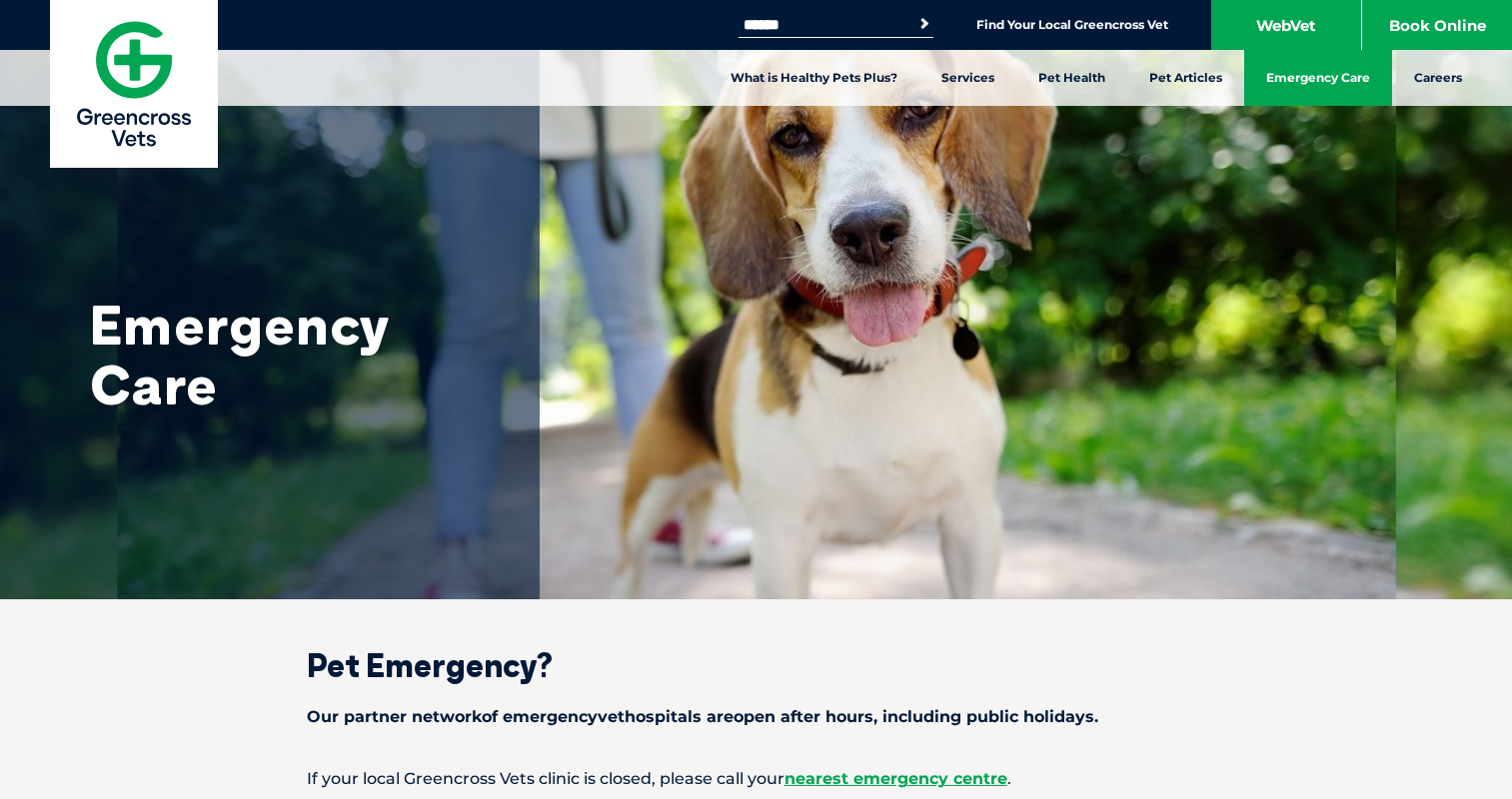 scroll, scrollTop: 1, scrollLeft: 0, axis: vertical 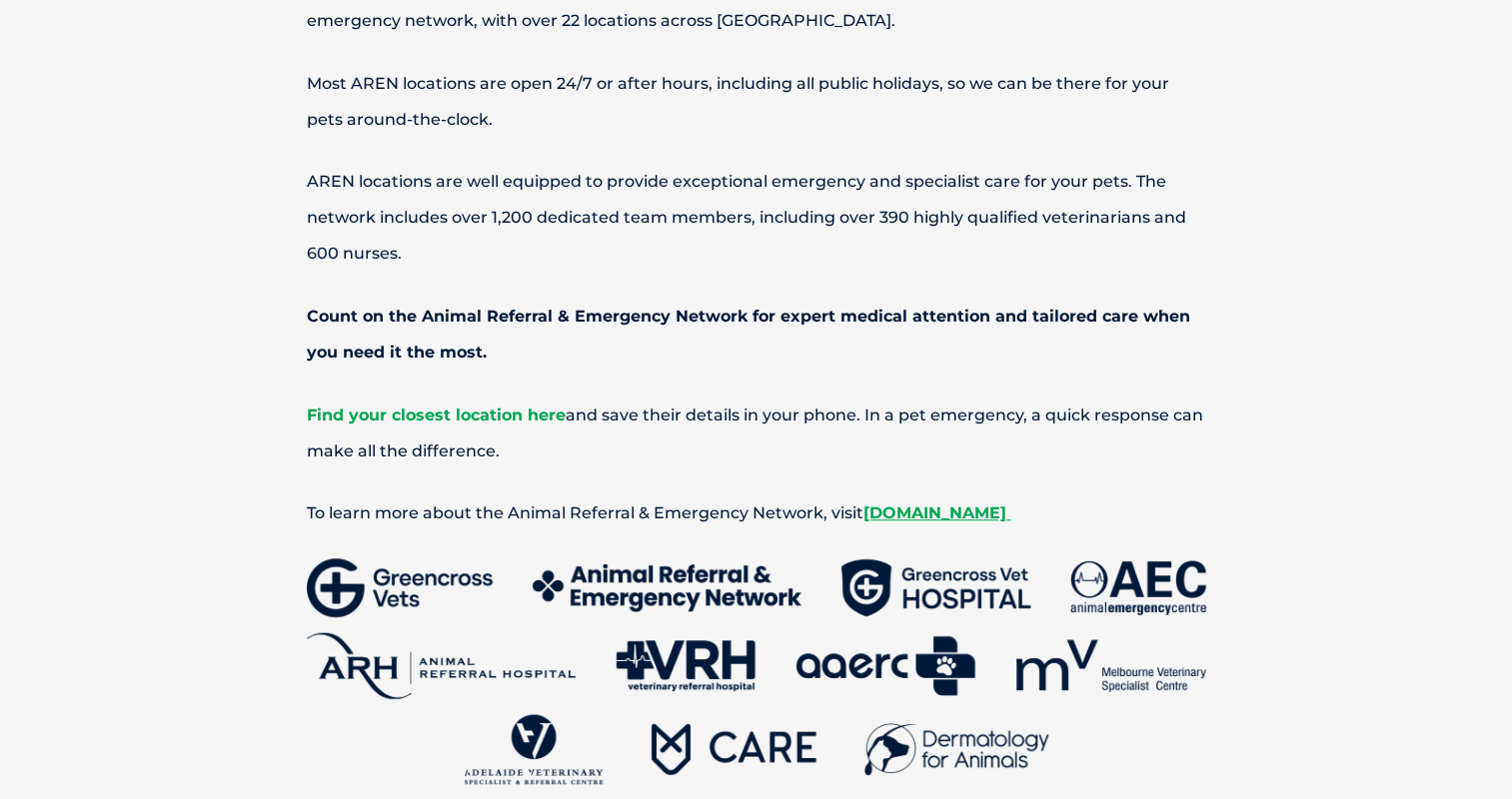 click on "Find your closest location here" at bounding box center [436, 414] 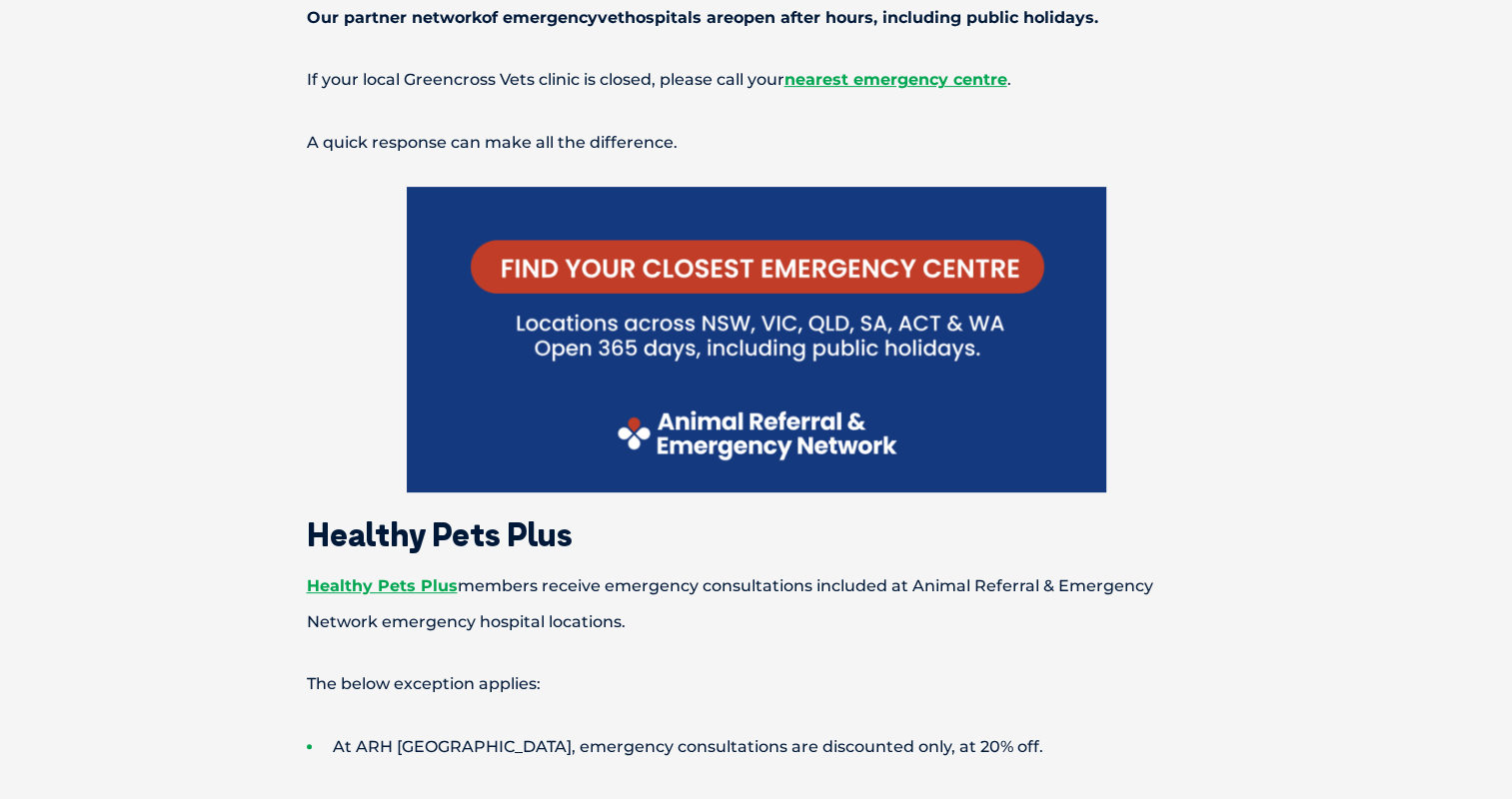 scroll, scrollTop: 0, scrollLeft: 0, axis: both 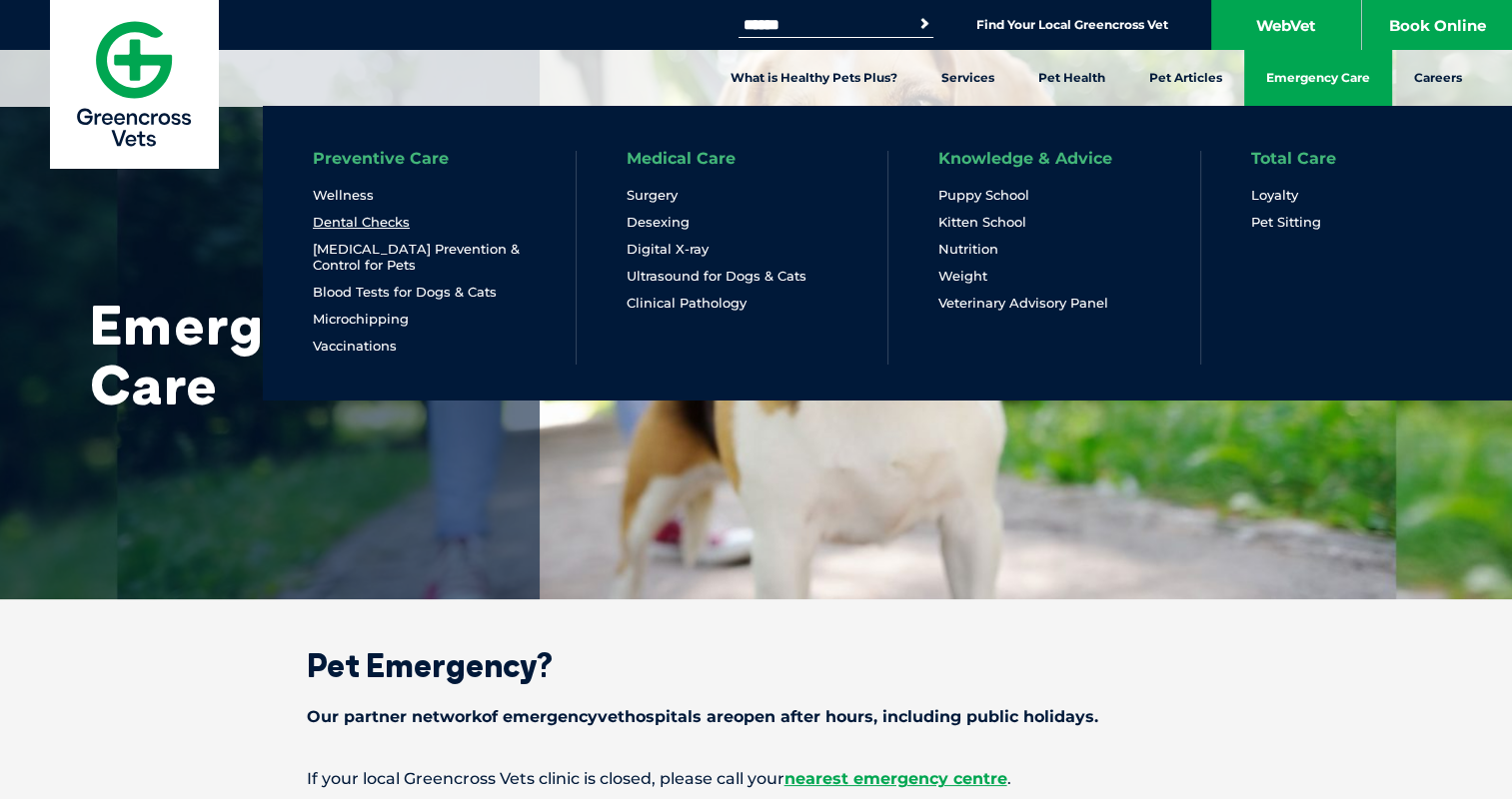 click on "Dental Checks" at bounding box center [361, 222] 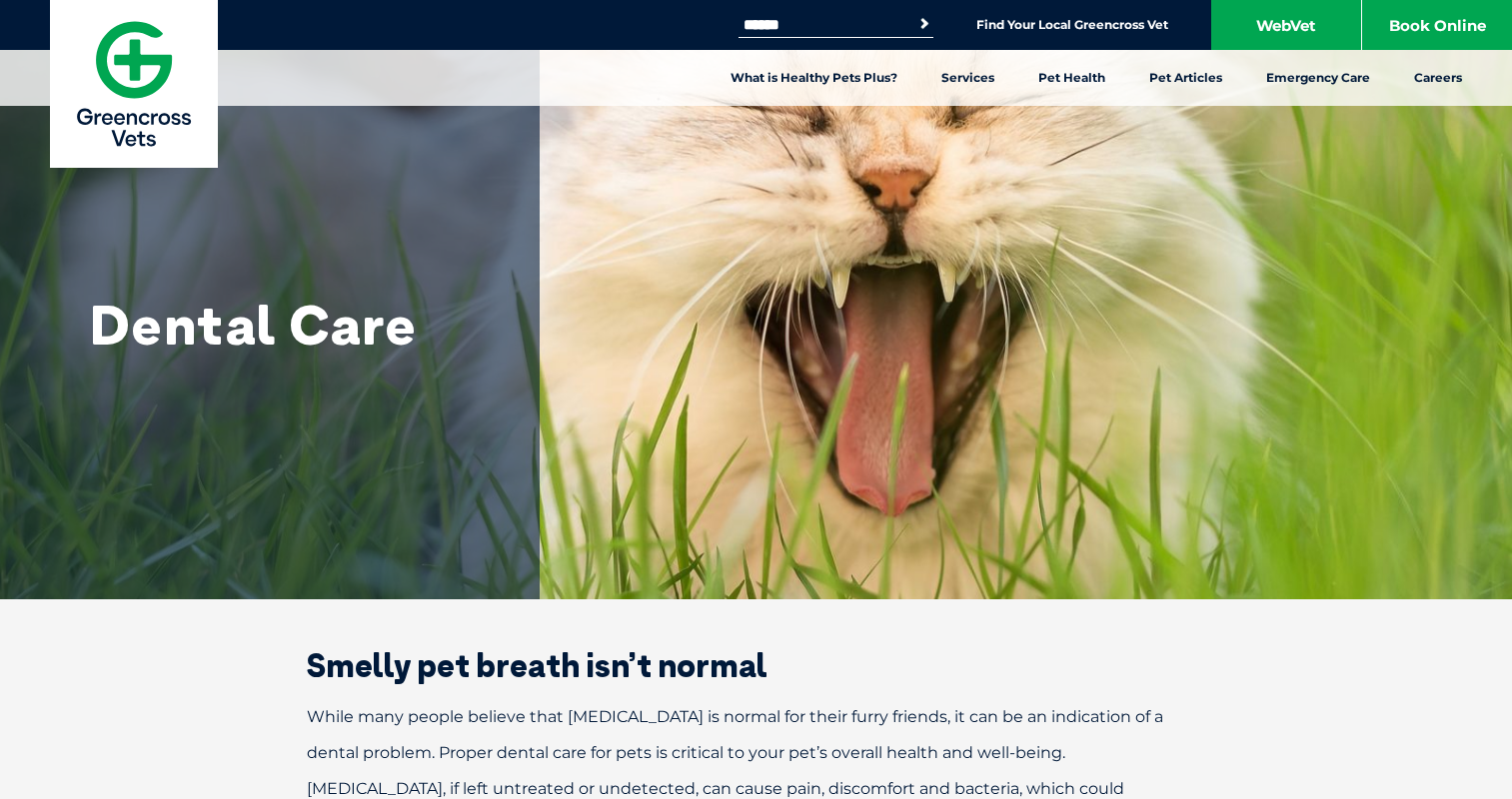scroll, scrollTop: 0, scrollLeft: 0, axis: both 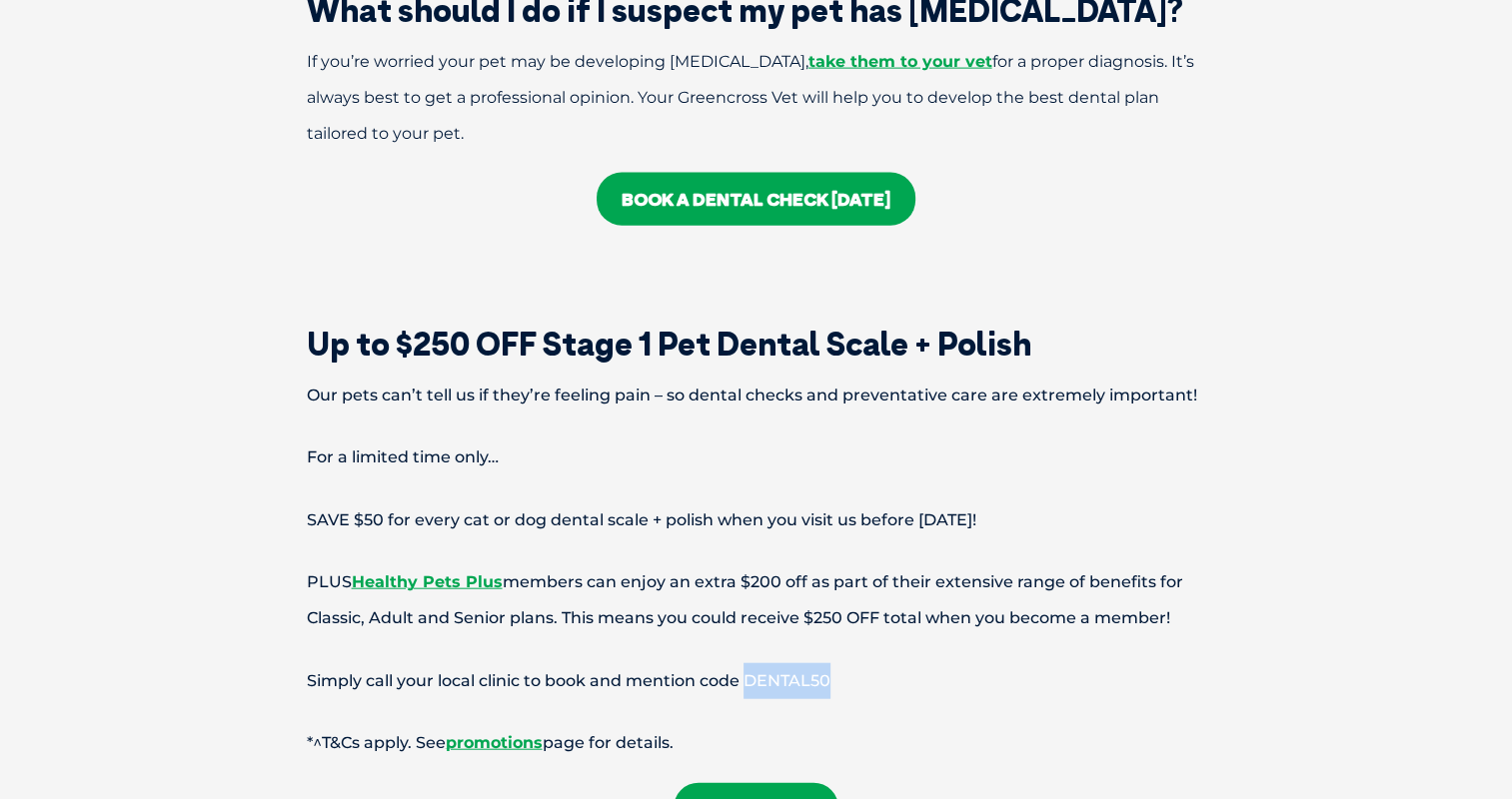 drag, startPoint x: 751, startPoint y: 641, endPoint x: 836, endPoint y: 641, distance: 85 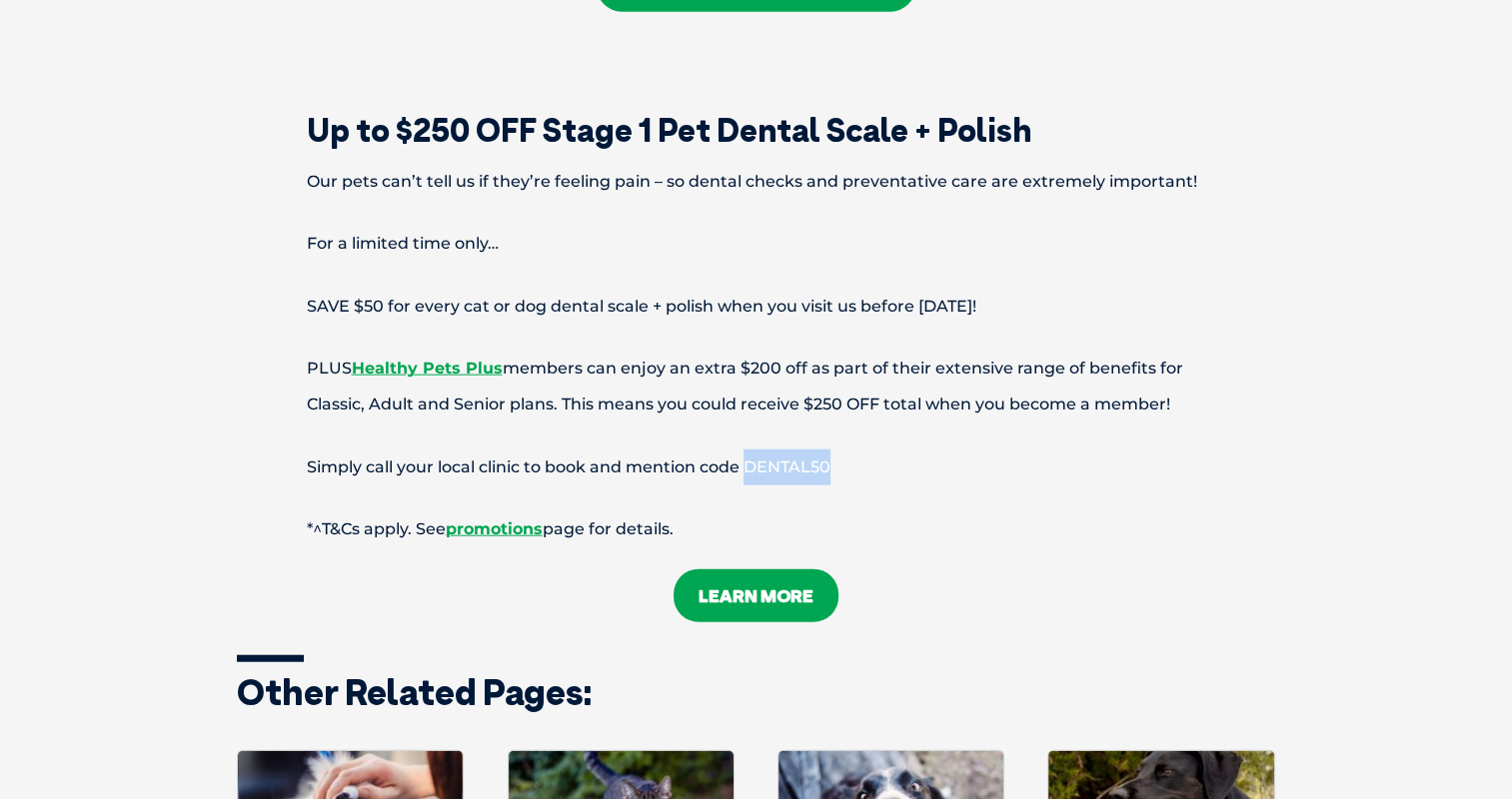 scroll, scrollTop: 4694, scrollLeft: 0, axis: vertical 